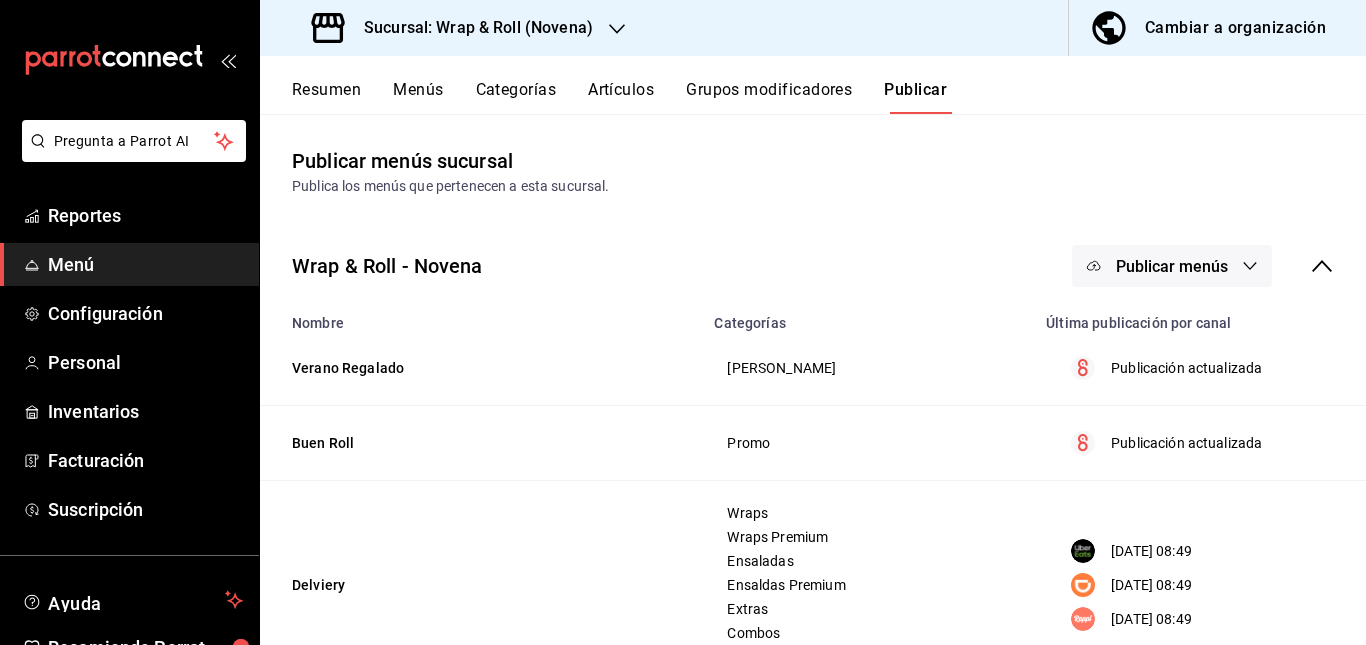 scroll, scrollTop: 0, scrollLeft: 0, axis: both 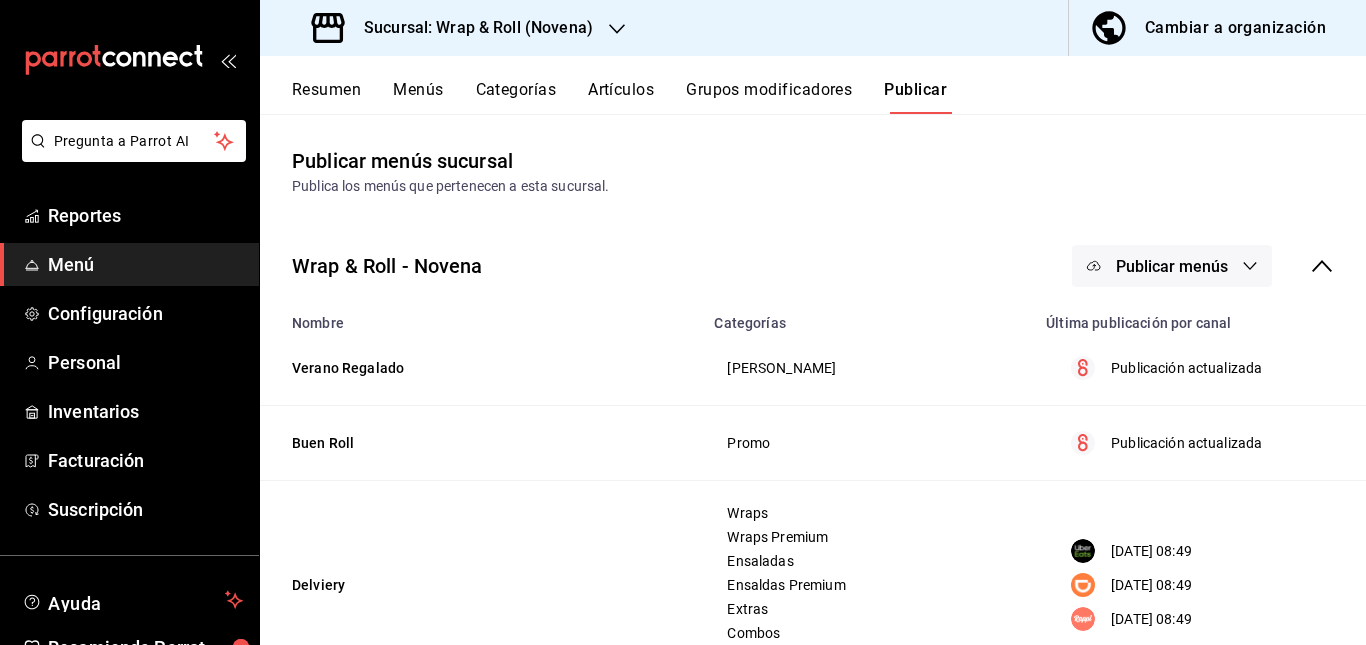 click on "Sucursal: Wrap & Roll (Novena)" at bounding box center [454, 28] 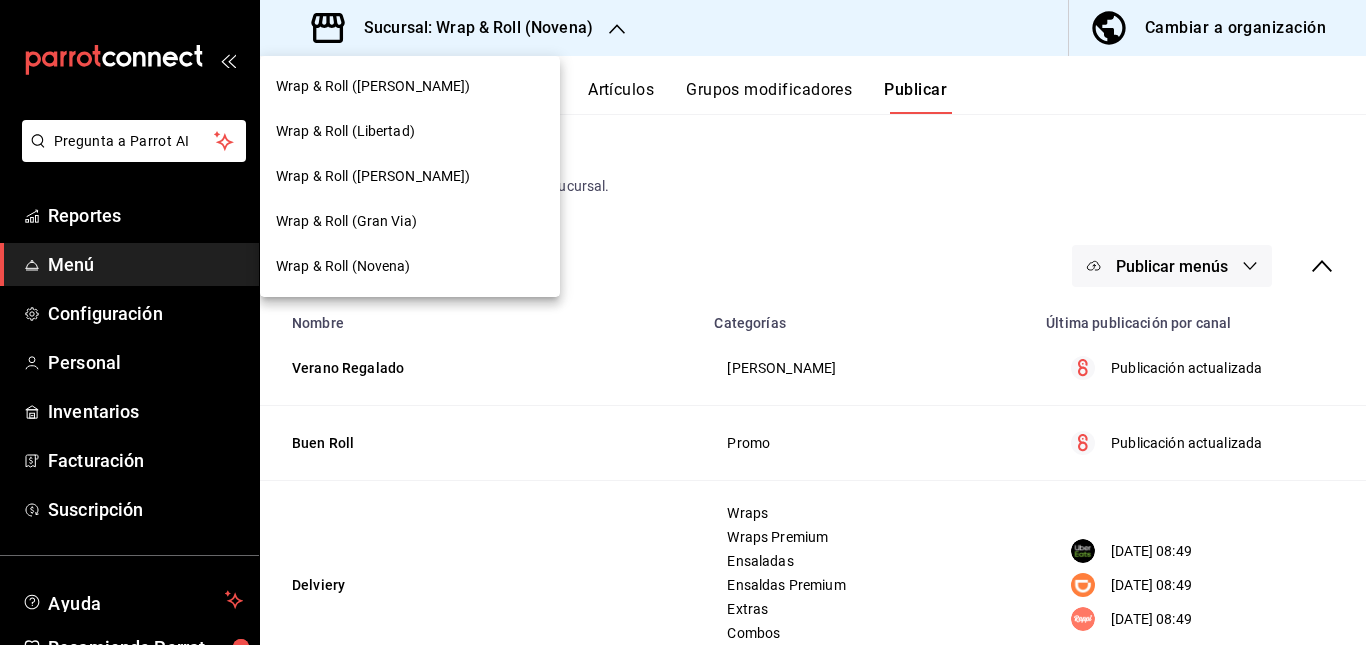 click on "Wrap & Roll (Gran Via)" at bounding box center [410, 221] 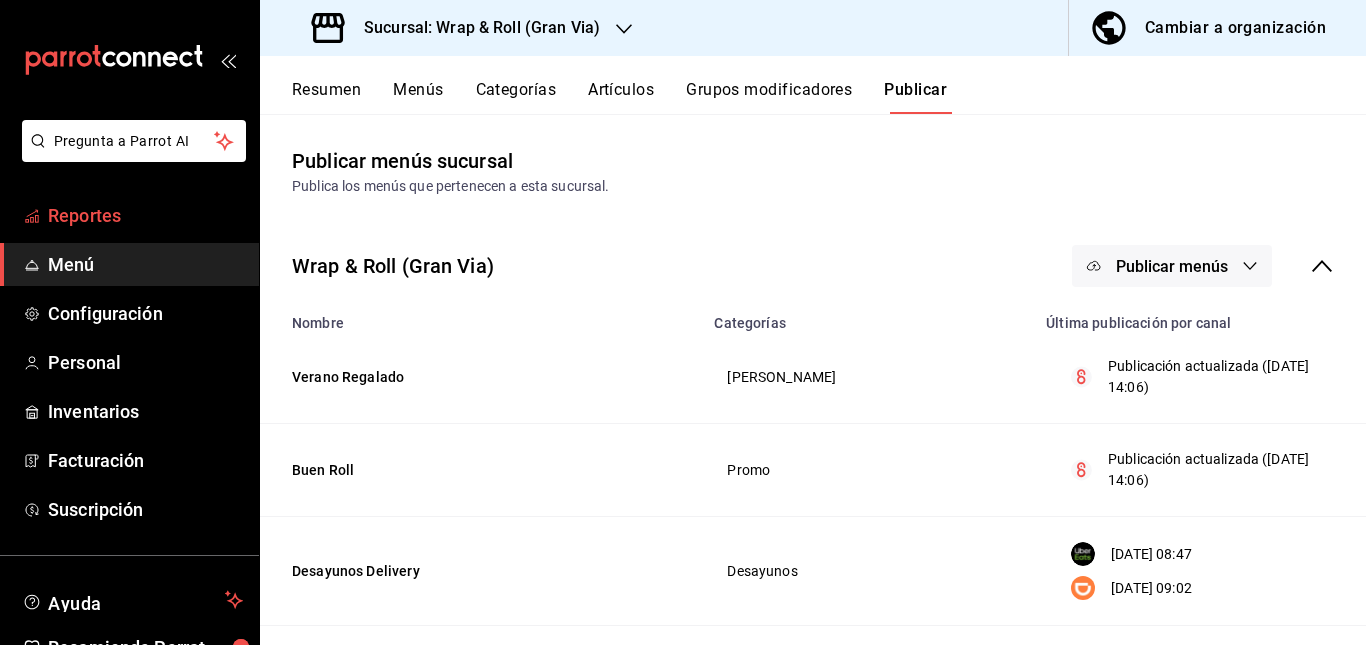 click on "Reportes" at bounding box center [145, 215] 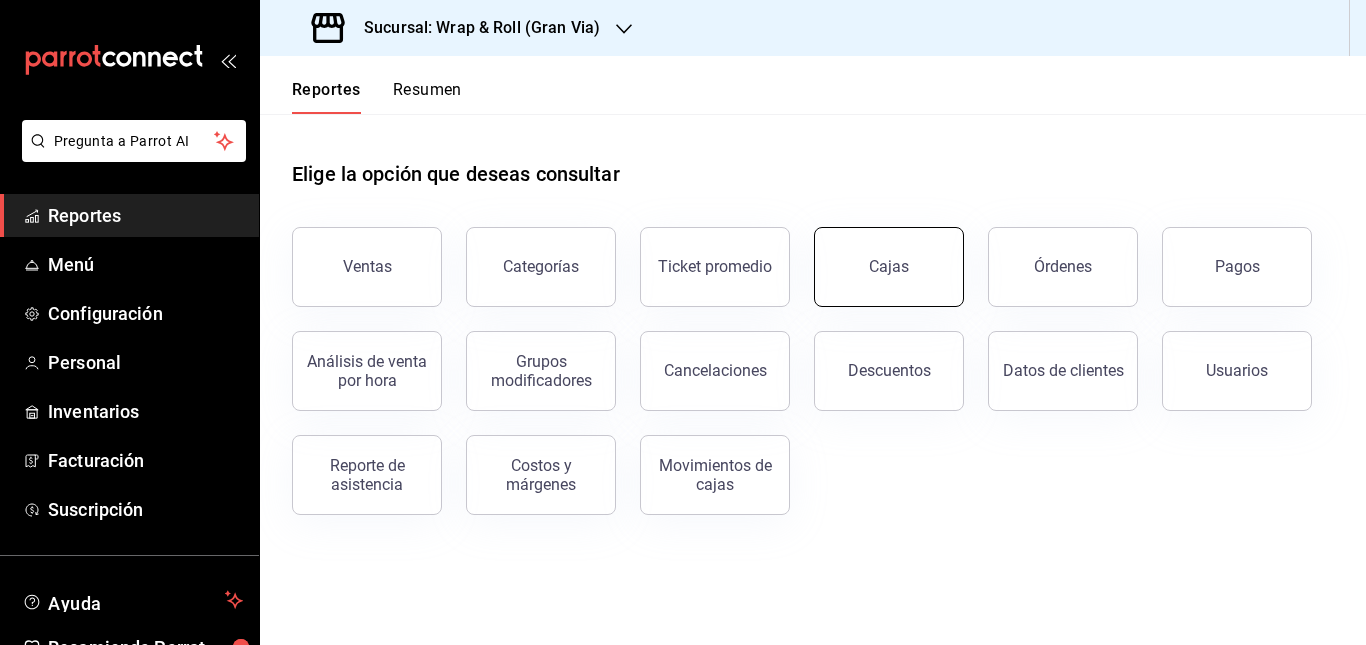 click on "Cajas" at bounding box center [889, 266] 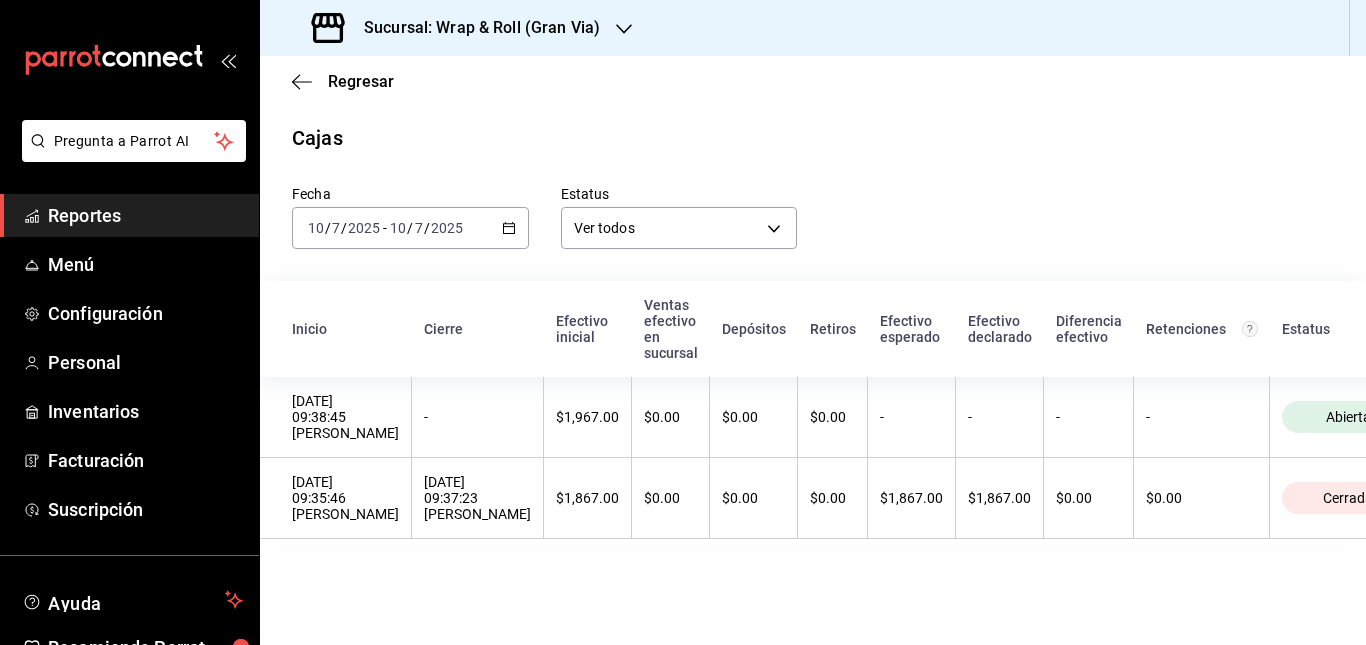 click on "[DATE] [DATE] - [DATE] [DATE]" at bounding box center [410, 228] 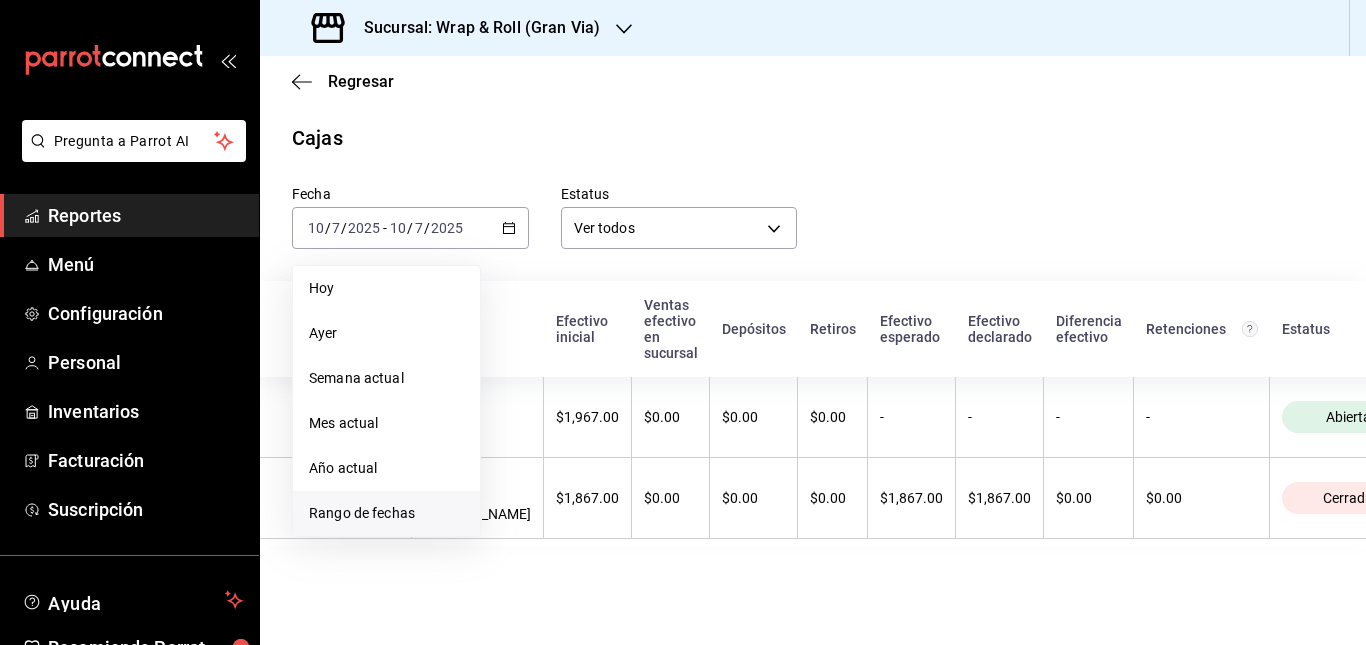 click on "Rango de fechas" at bounding box center (386, 513) 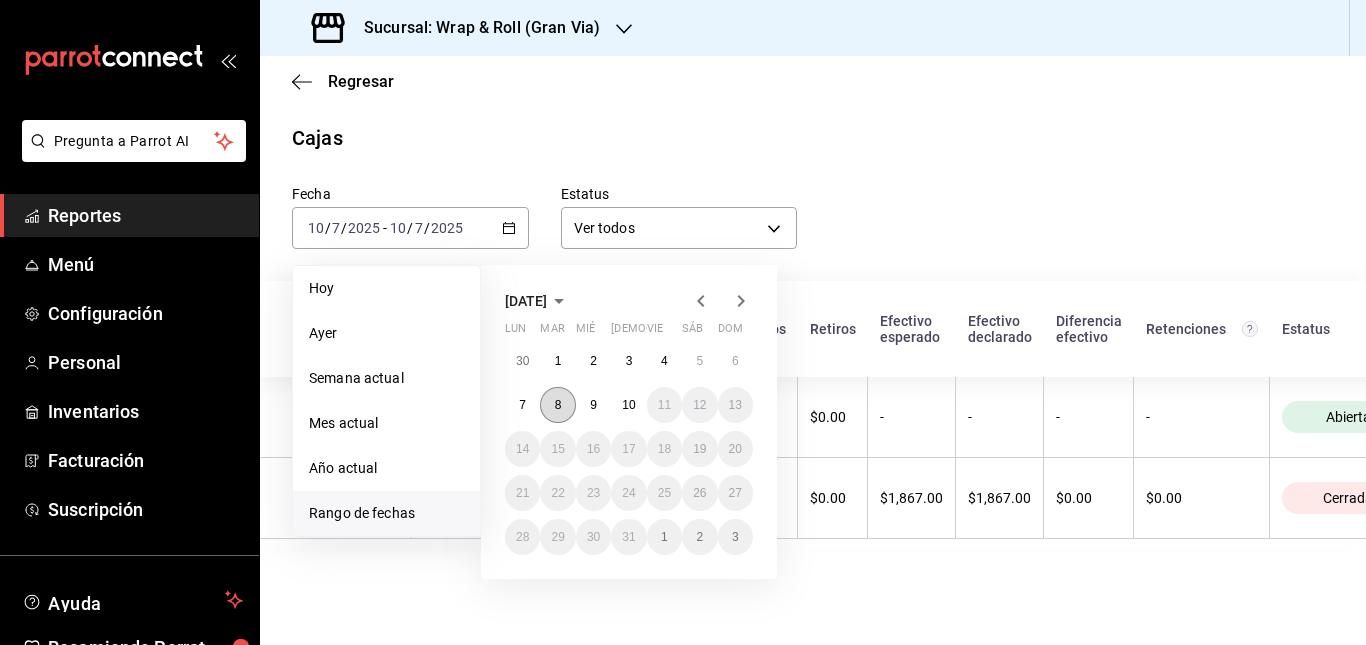 click on "8" at bounding box center (557, 405) 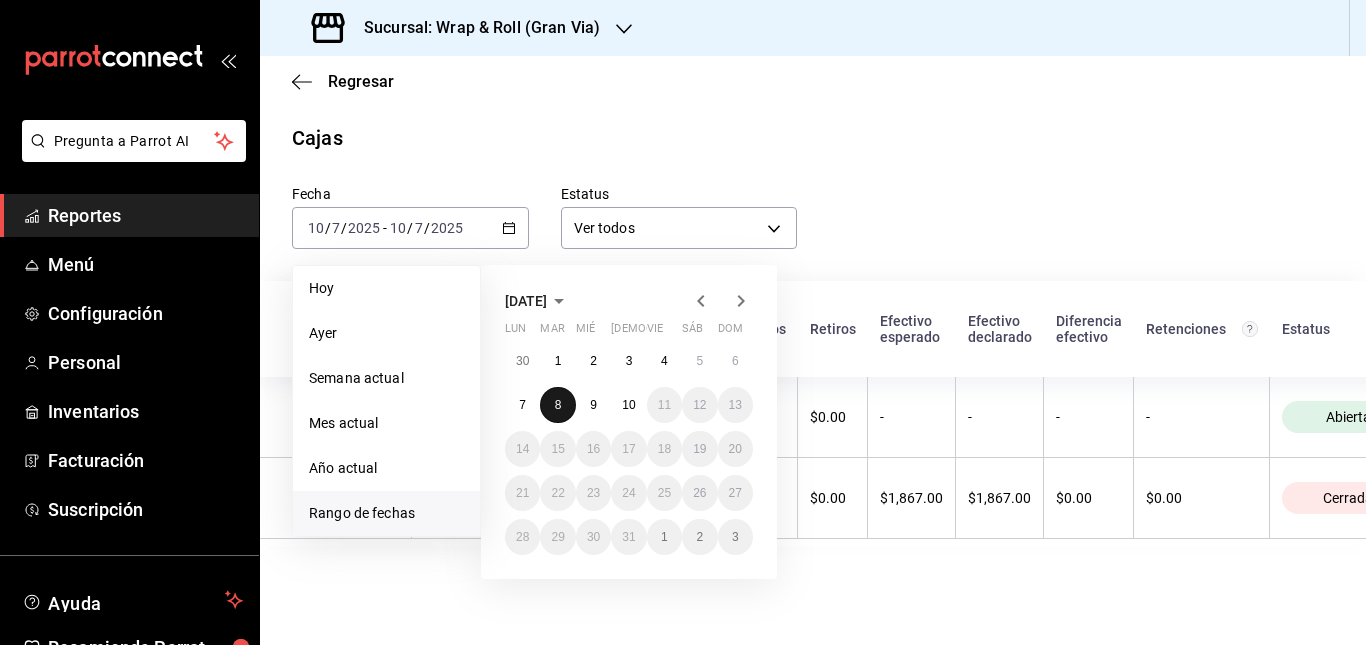 click on "8" at bounding box center [557, 405] 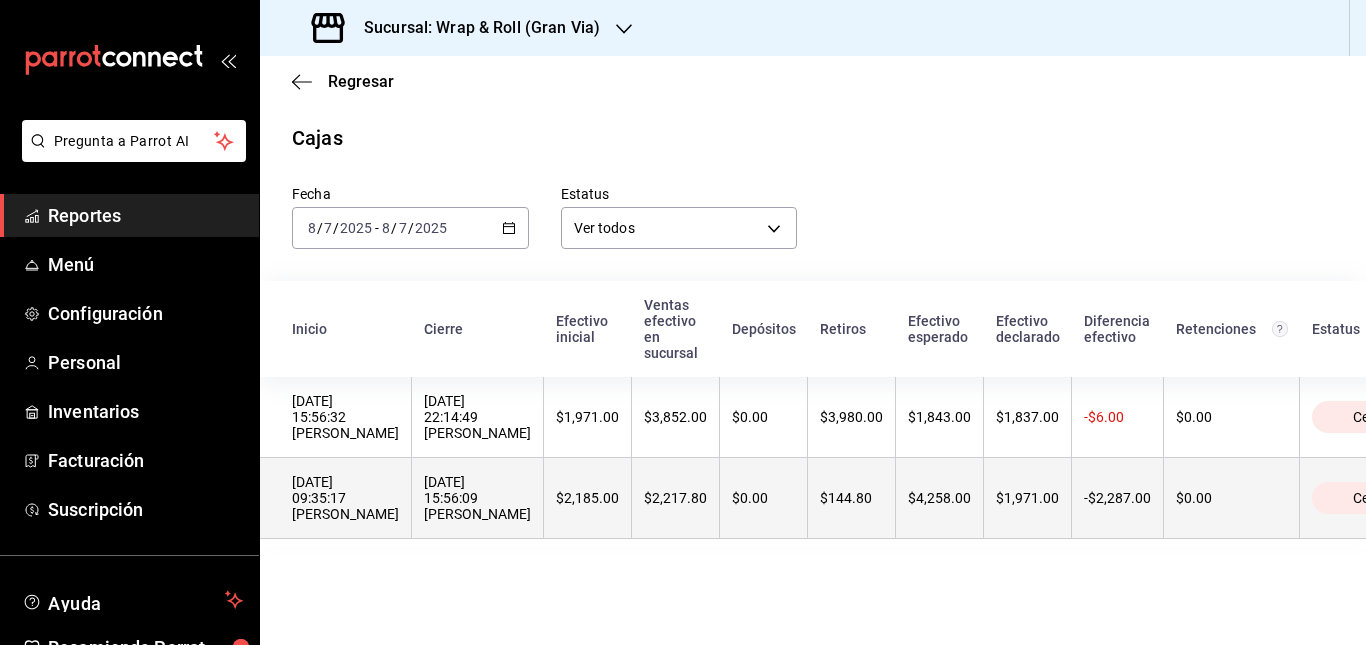click on "$0.00" at bounding box center [763, 498] 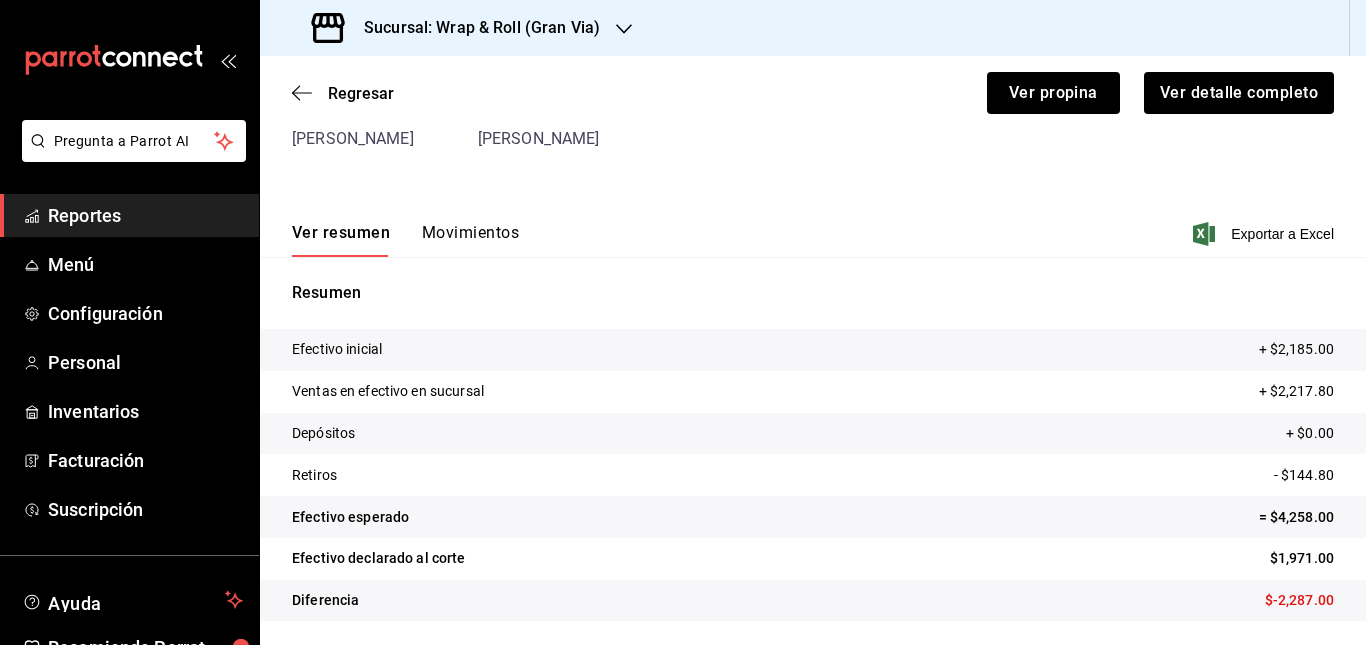 scroll, scrollTop: 0, scrollLeft: 0, axis: both 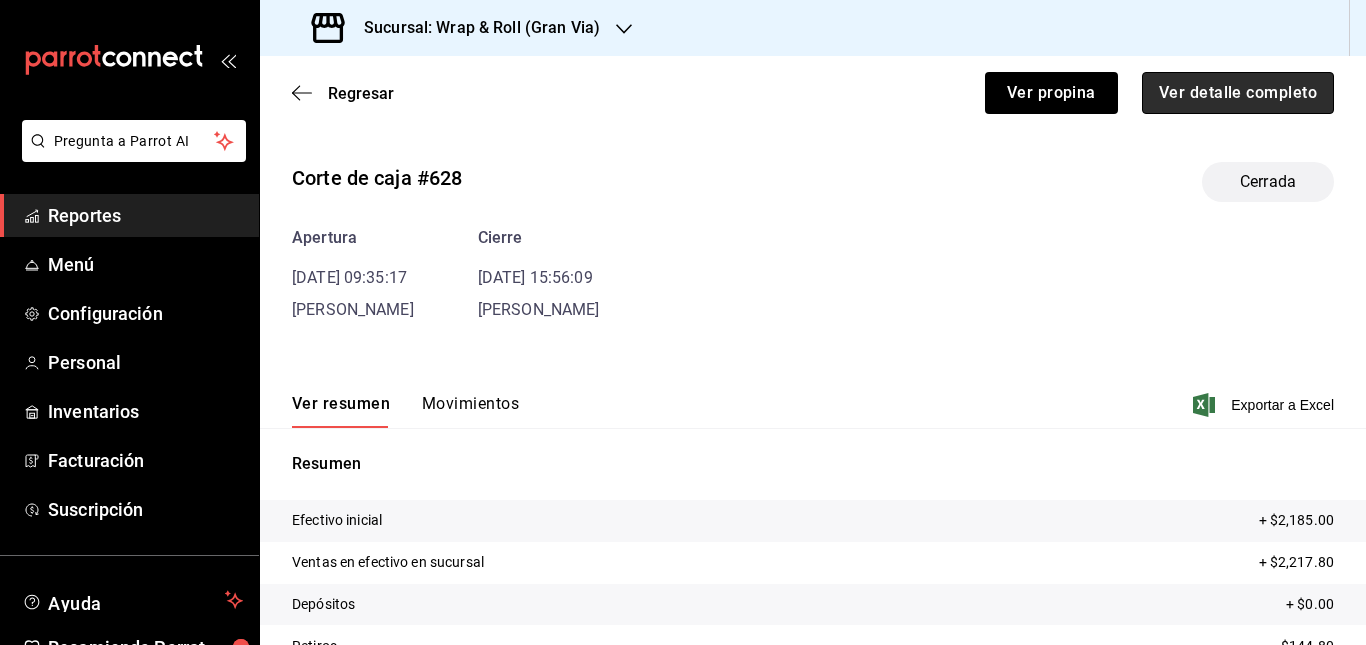 click on "Ver detalle completo" at bounding box center (1238, 93) 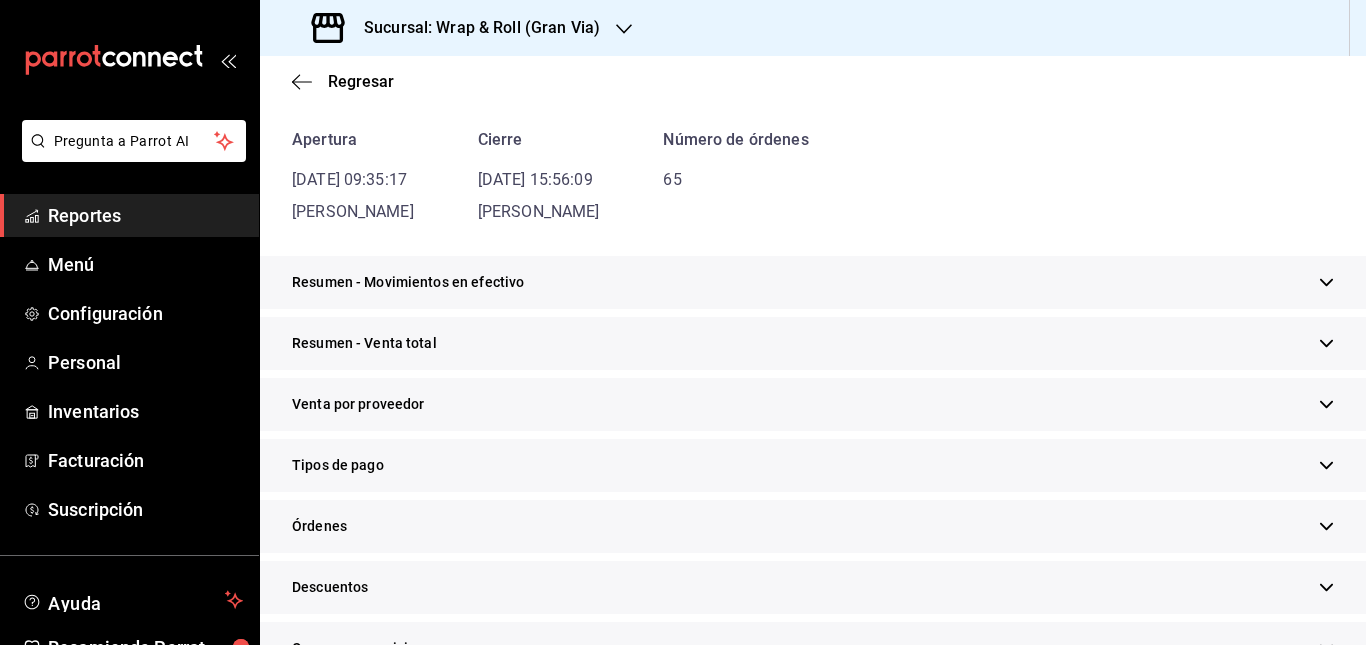 scroll, scrollTop: 183, scrollLeft: 0, axis: vertical 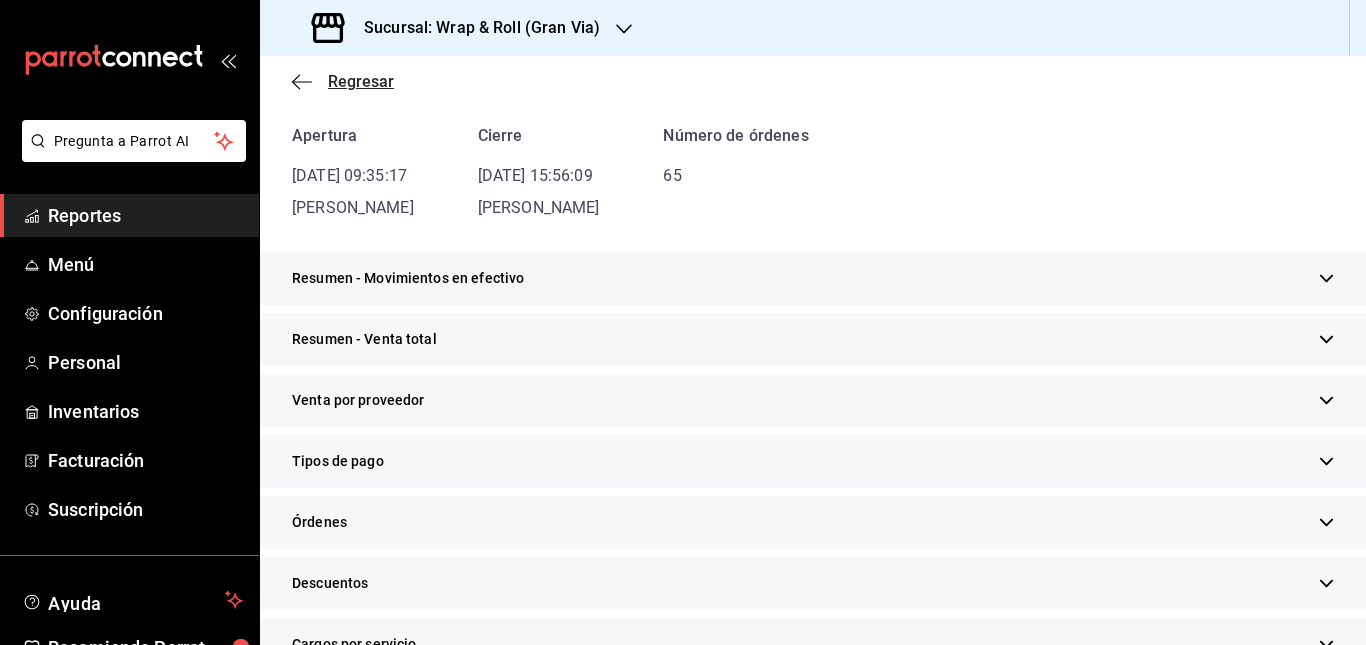 click 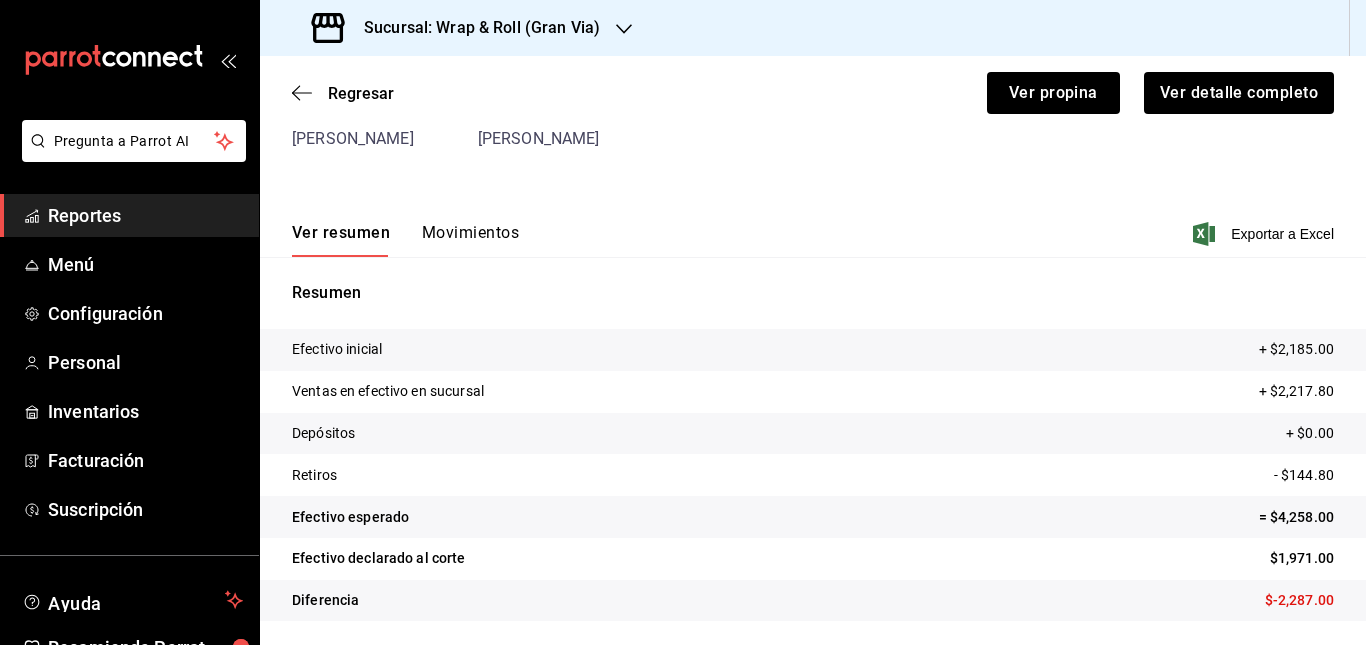 scroll, scrollTop: 171, scrollLeft: 0, axis: vertical 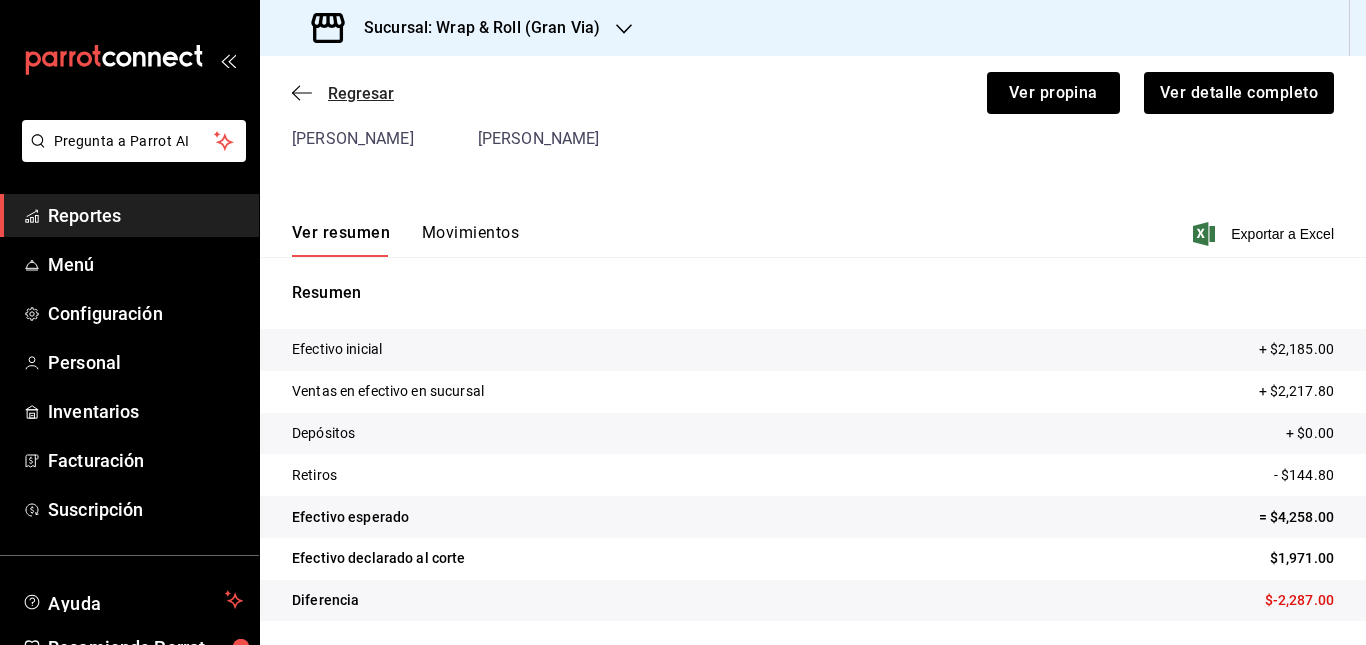 click 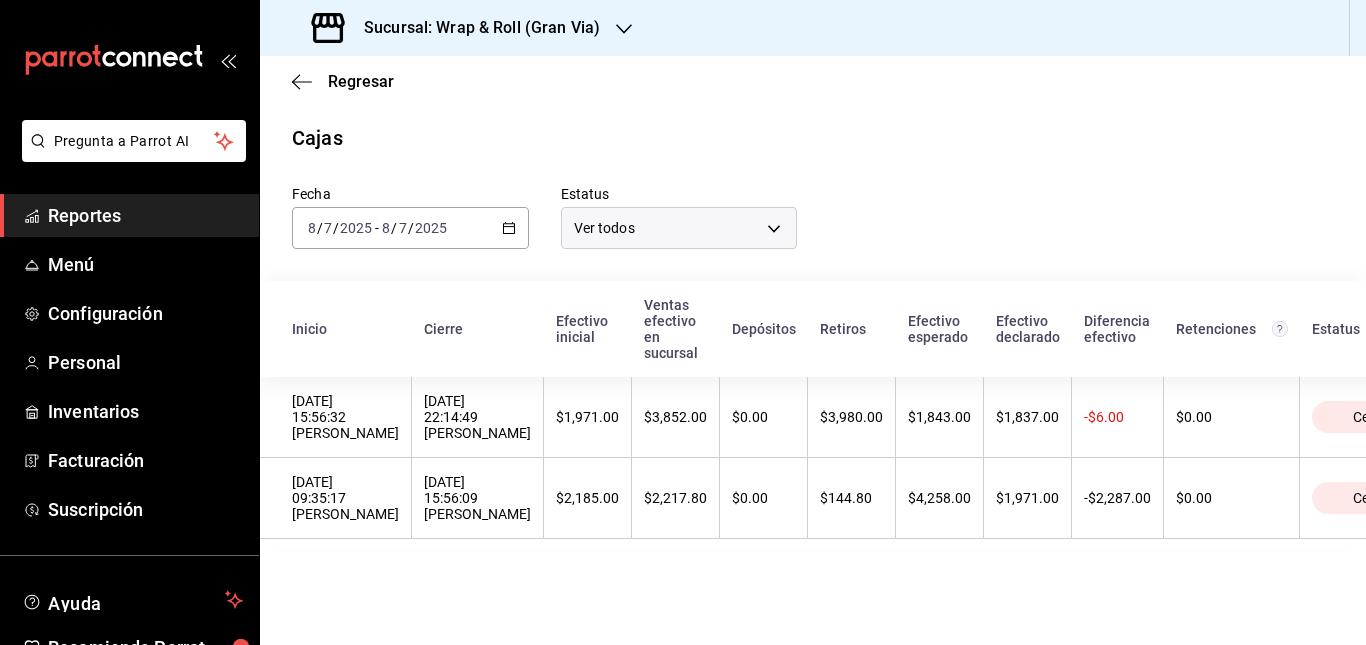 scroll, scrollTop: 0, scrollLeft: 0, axis: both 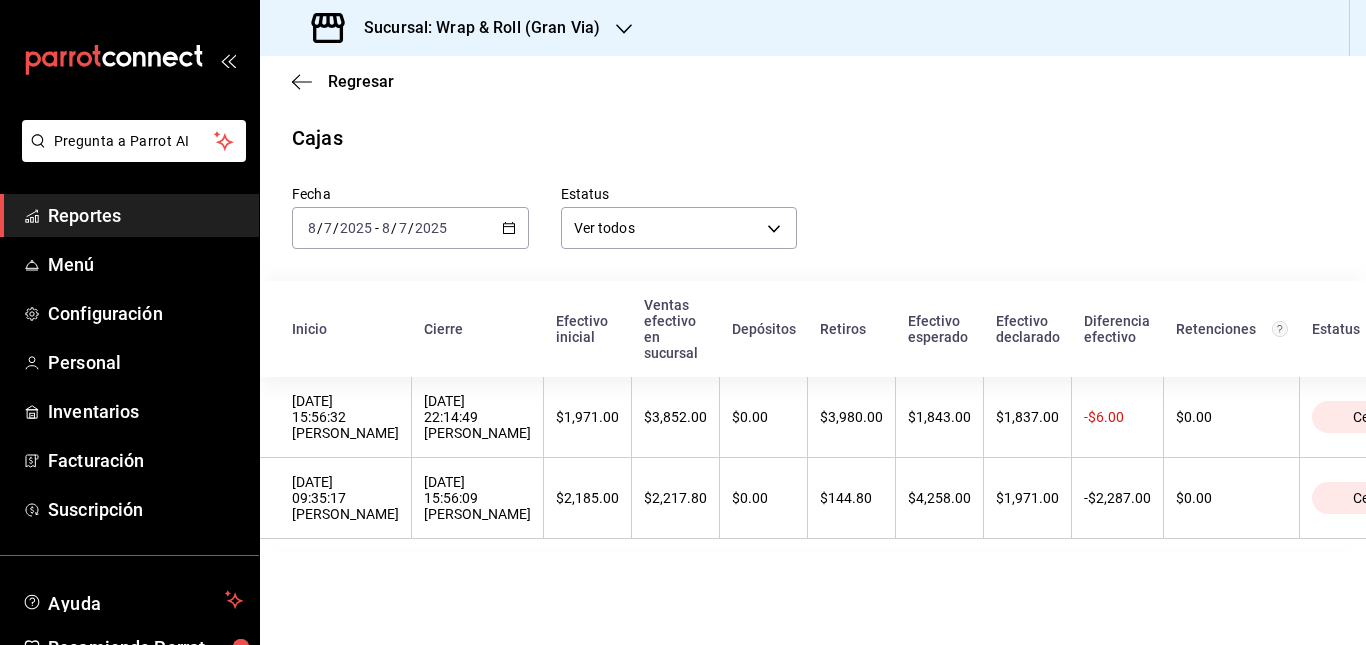 click on "[DATE] [DATE] - [DATE] [DATE]" at bounding box center [410, 228] 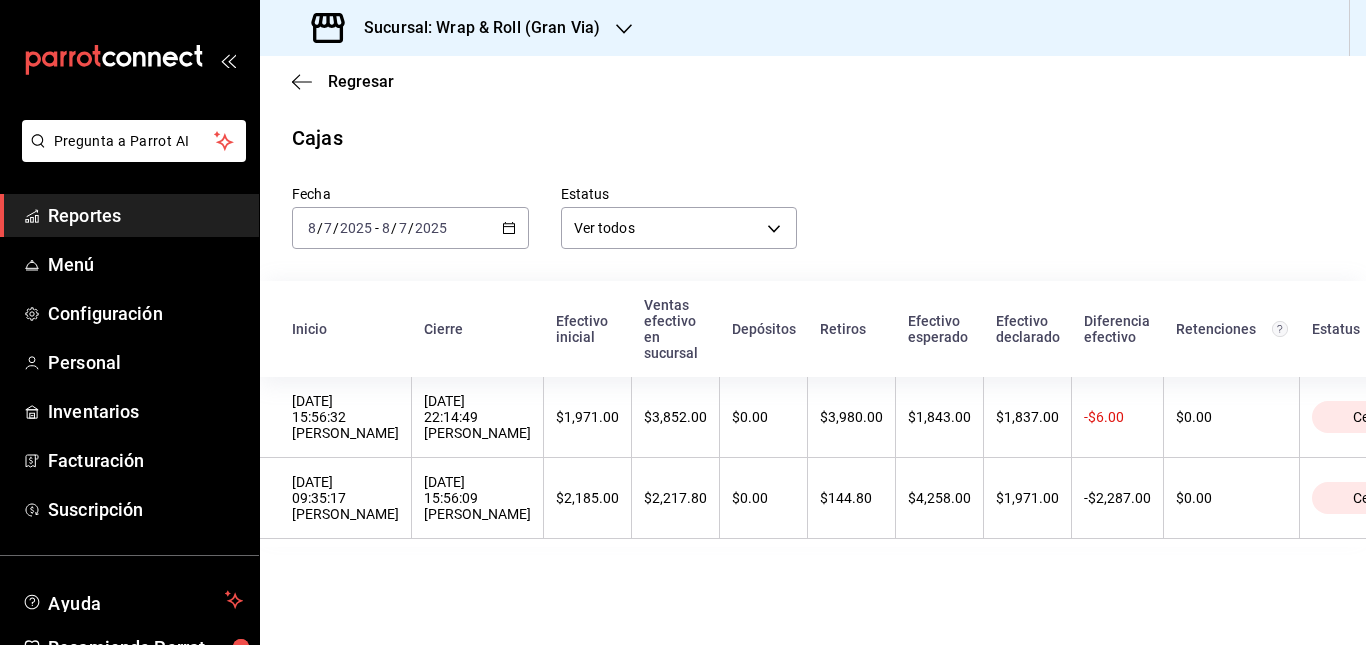 click on "Regresar Cajas Fecha [DATE] [DATE] - [DATE] [DATE] Estatus Ver todos ALL Inicio Cierre Efectivo inicial Ventas efectivo en sucursal Depósitos Retiros Efectivo esperado Efectivo declarado Diferencia efectivo Retenciones Estatus [DATE]
15:56:32
[PERSON_NAME] [DATE]
22:14:49
[PERSON_NAME] $1,971.00 $3,852.00 $0.00 $3,980.00 $1,843.00 $1,837.00 -$6.00 $0.00 Cerrada [DATE]
09:35:17
[PERSON_NAME] [DATE]
15:56:09
[PERSON_NAME] $2,185.00 $2,217.80 $0.00 $144.80 $4,258.00 $1,971.00 -$2,287.00 $0.00 Cerrada" at bounding box center [813, 350] 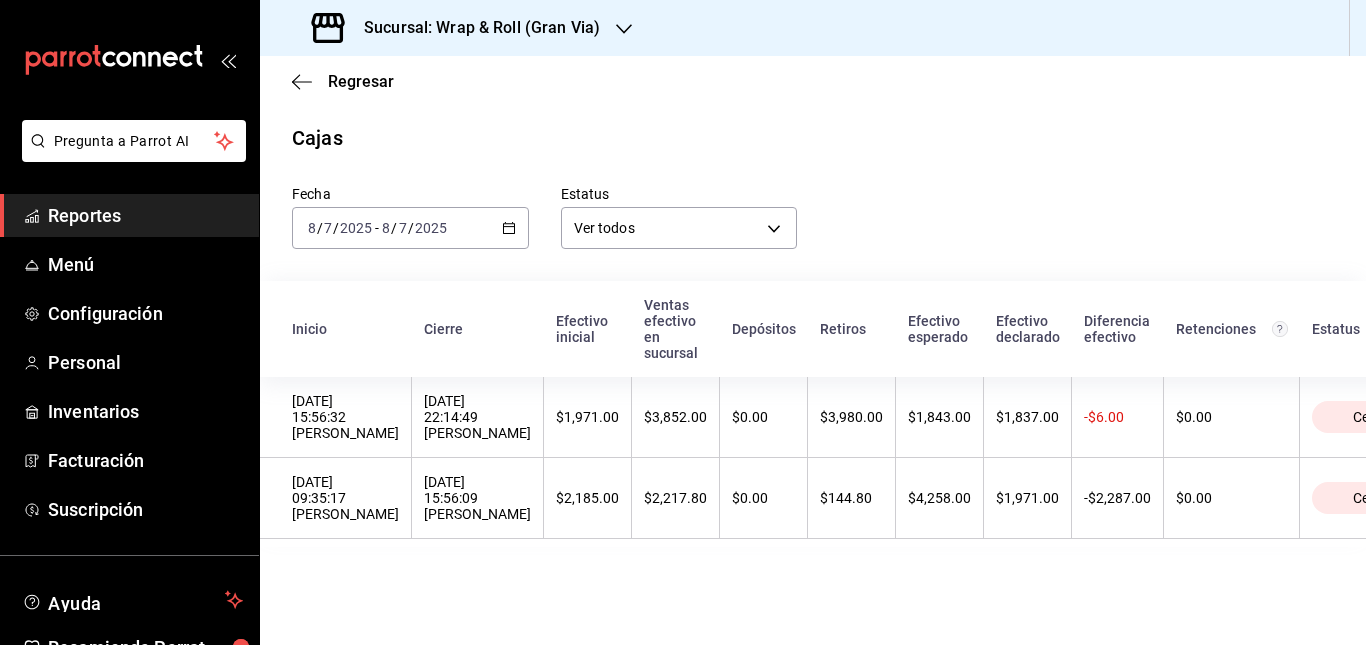 click on "[DATE] [DATE] - [DATE] [DATE]" at bounding box center (410, 228) 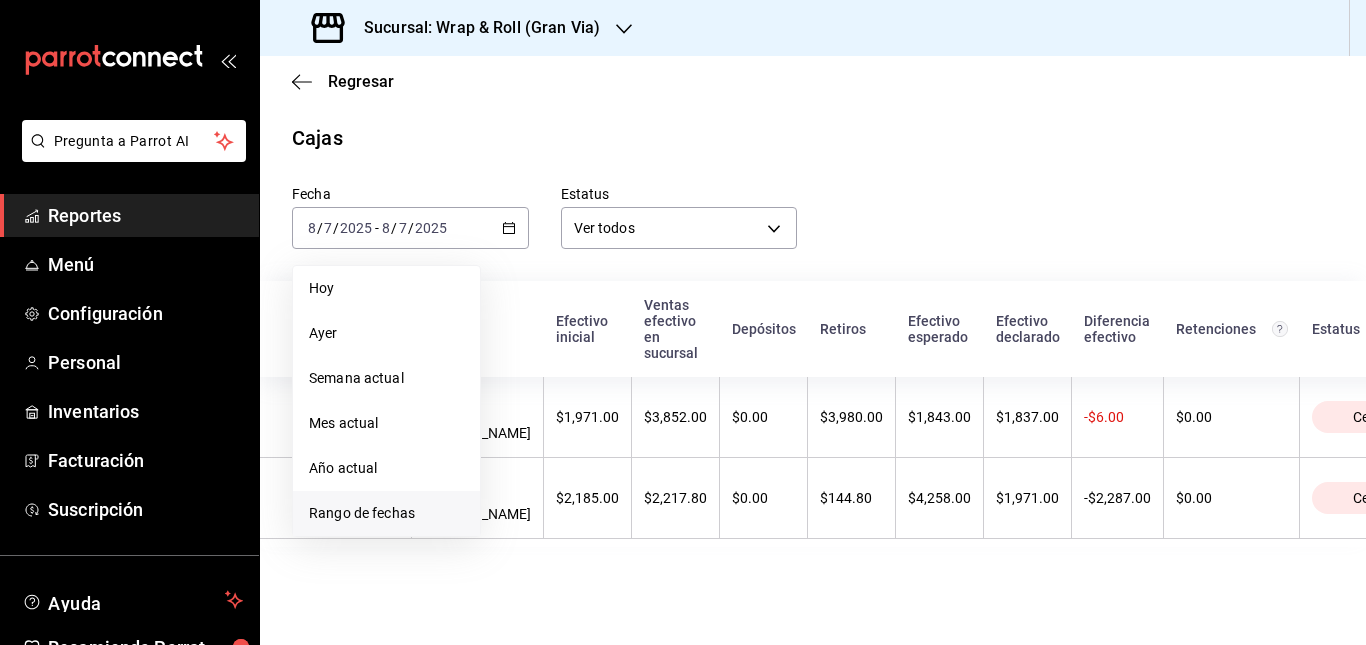 click on "Rango de fechas" at bounding box center [386, 513] 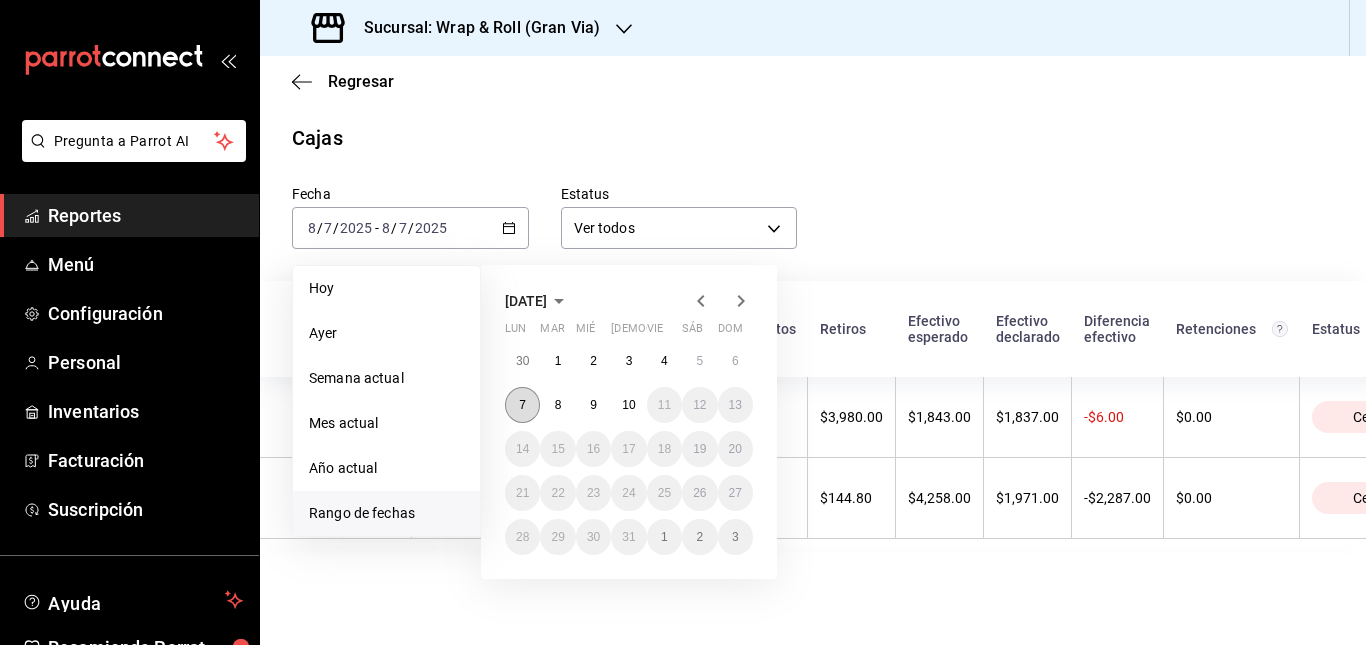 click on "7" at bounding box center (522, 405) 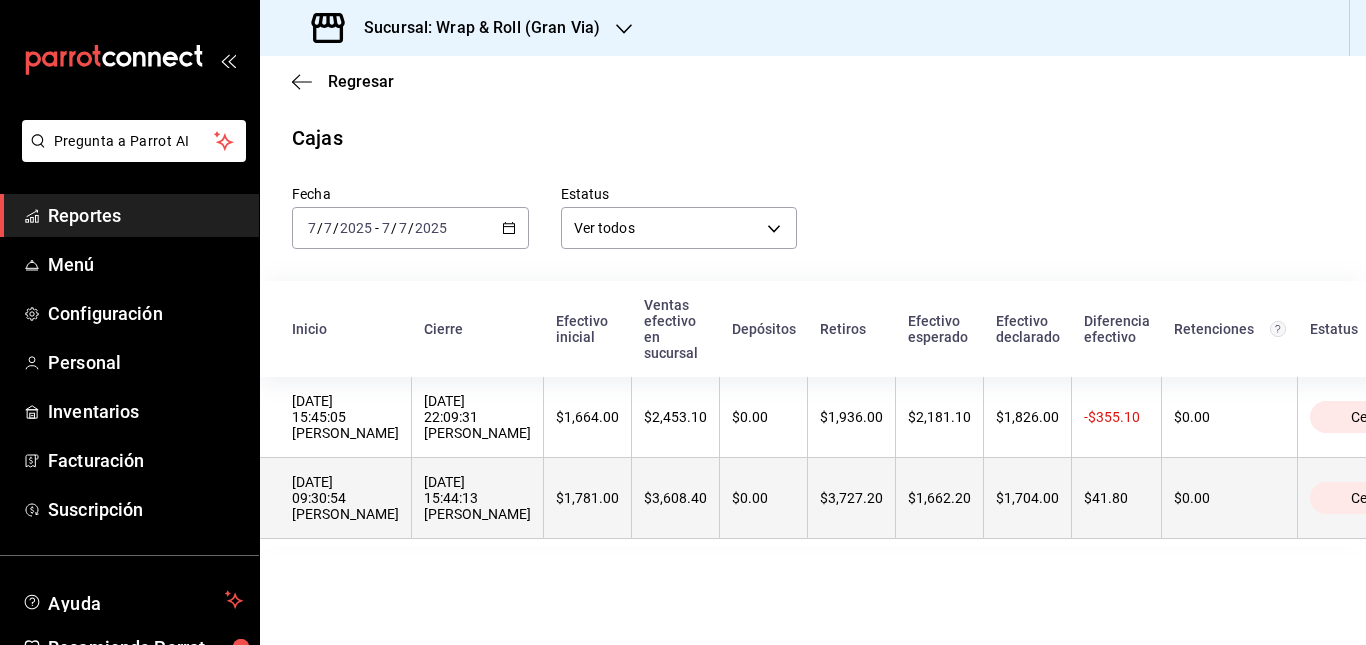 click on "$3,608.40" at bounding box center [676, 498] 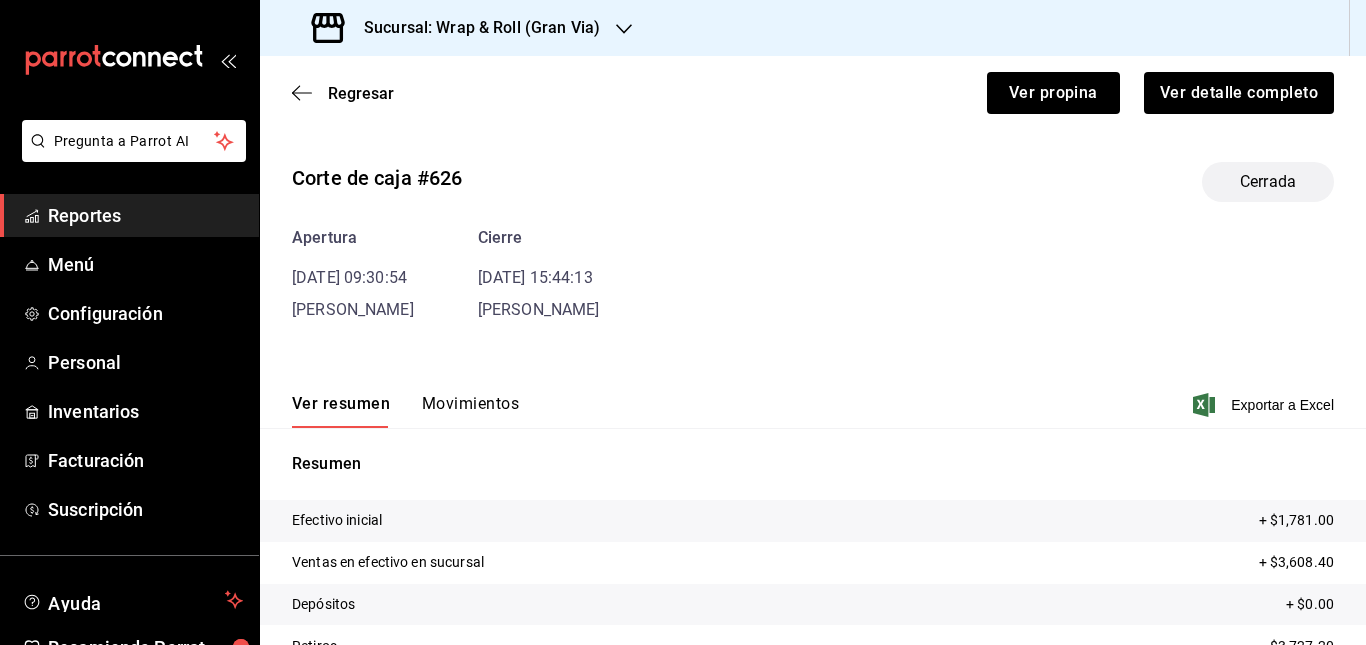 drag, startPoint x: 474, startPoint y: 407, endPoint x: 830, endPoint y: 294, distance: 373.5037 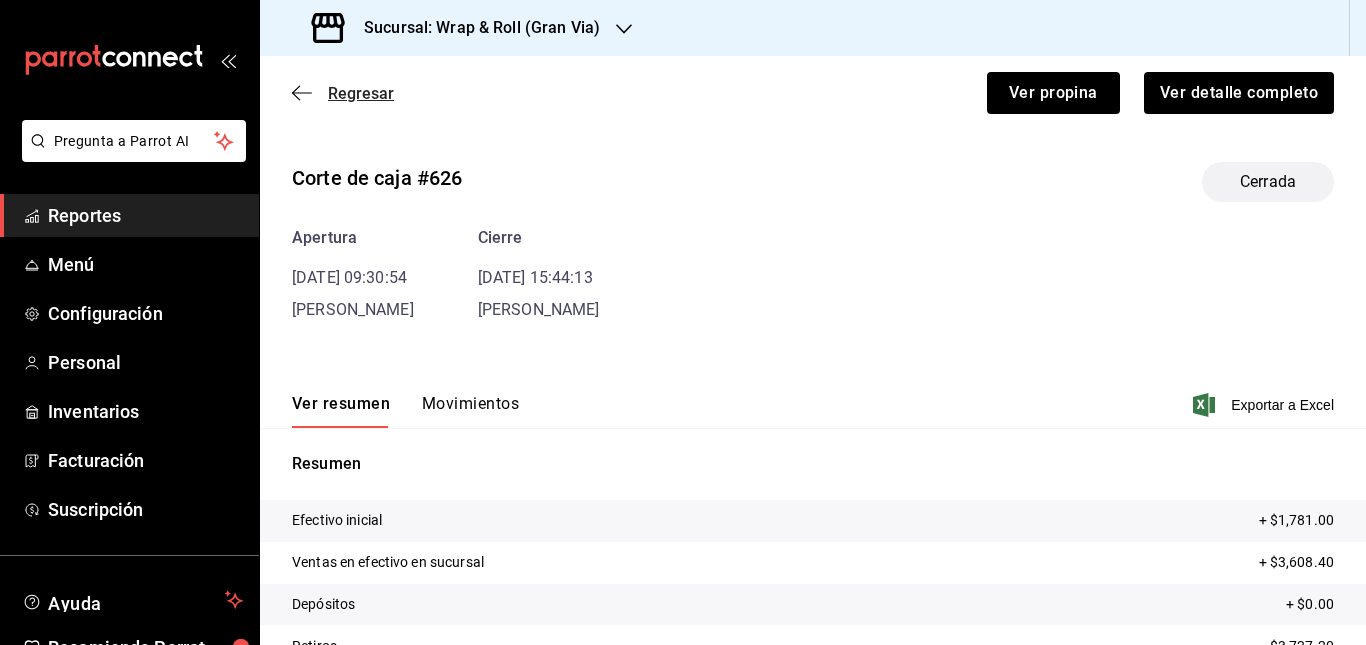 click 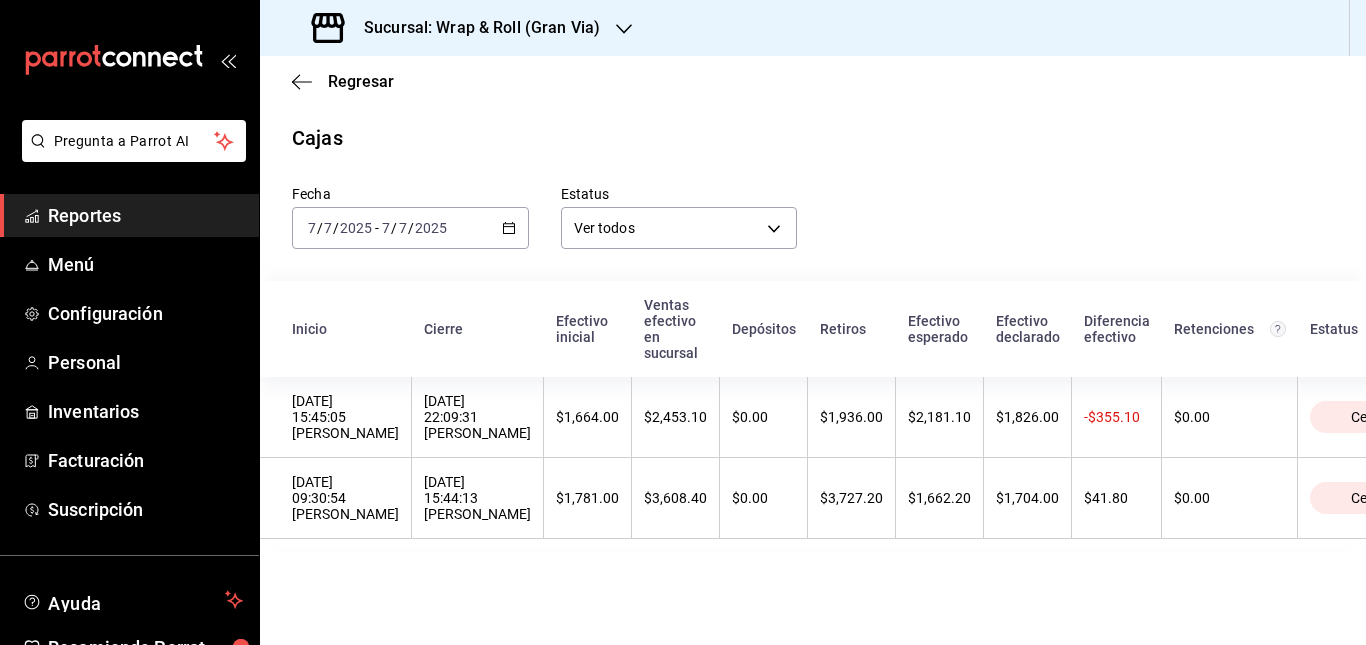 click on "[DATE] [DATE] - [DATE] [DATE]" at bounding box center (410, 228) 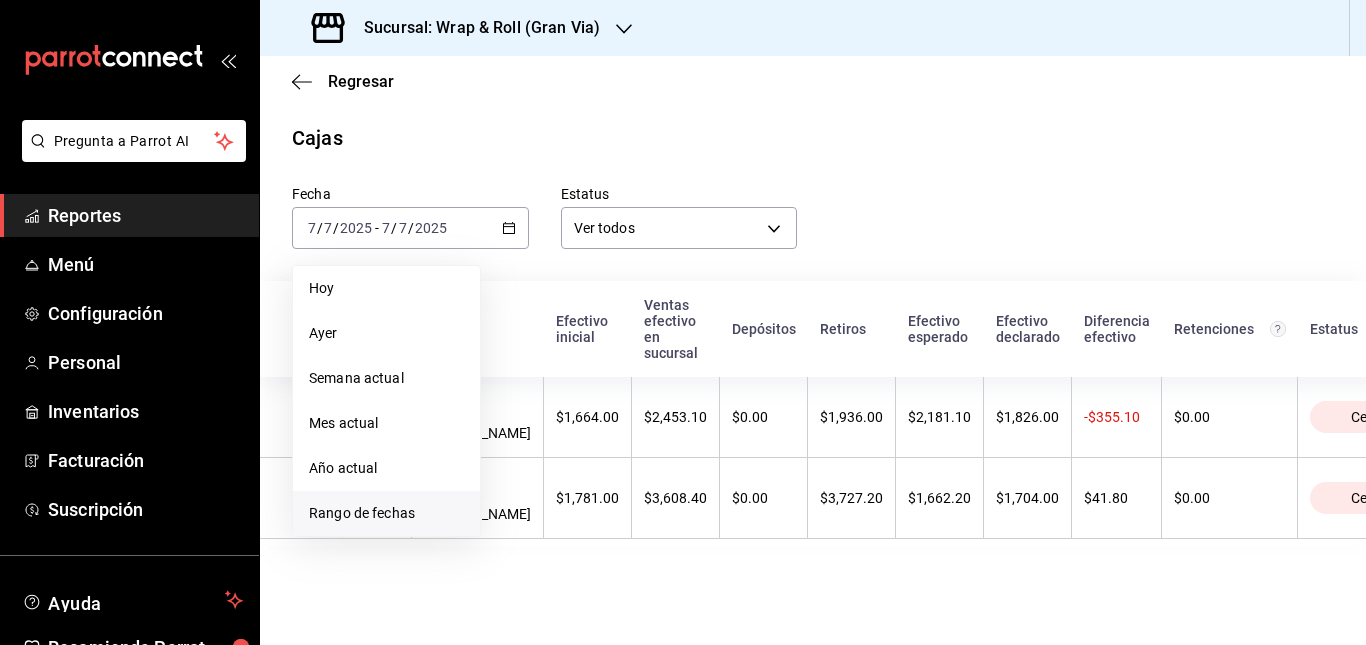 click on "Rango de fechas" at bounding box center [386, 513] 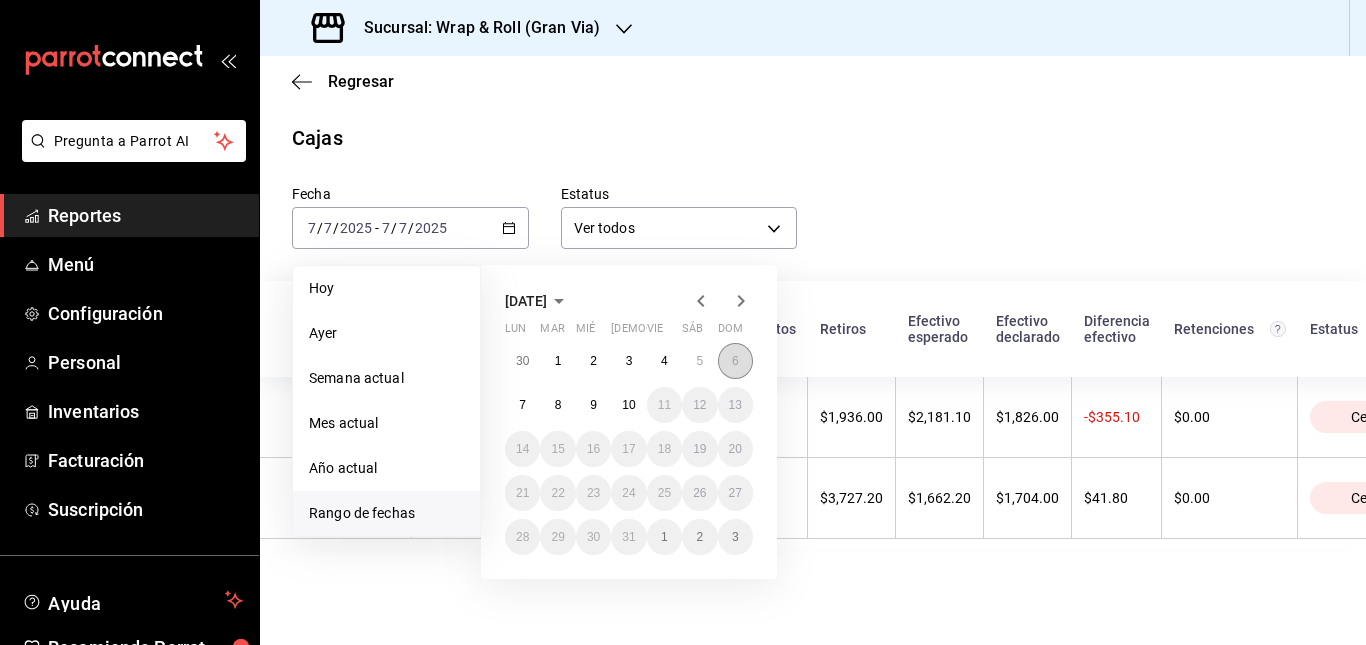 click on "6" at bounding box center (735, 361) 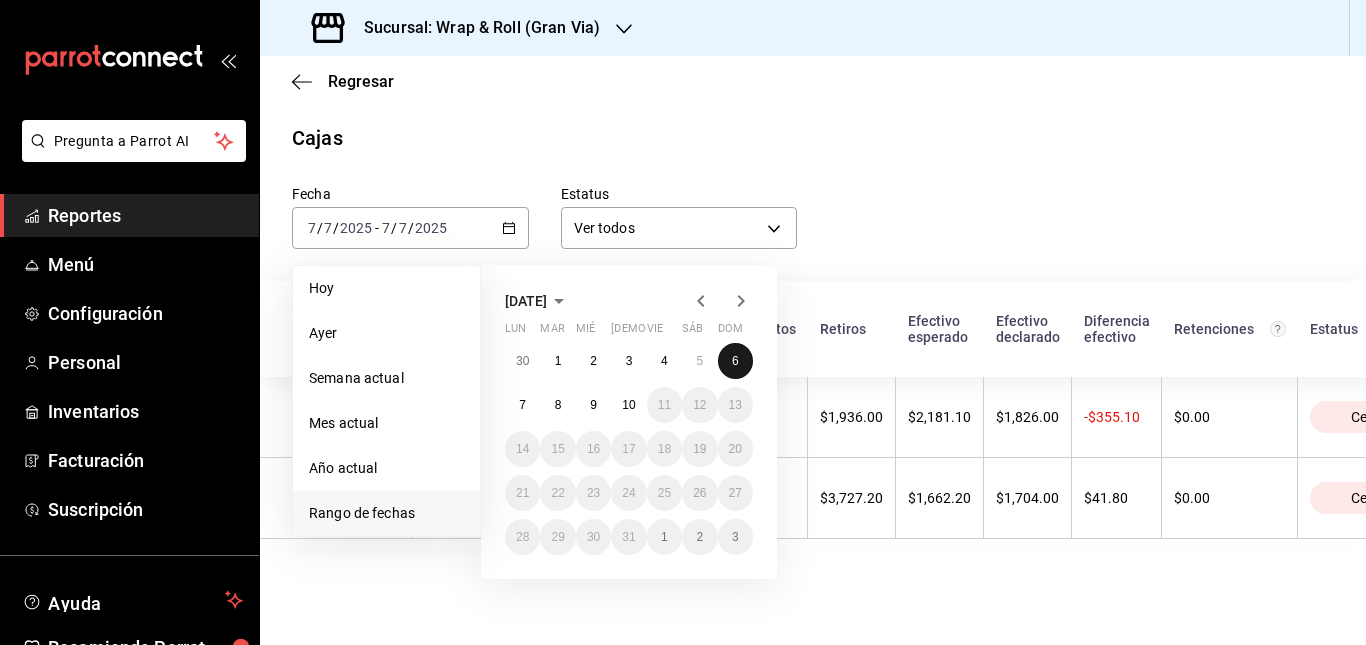 click on "6" at bounding box center [735, 361] 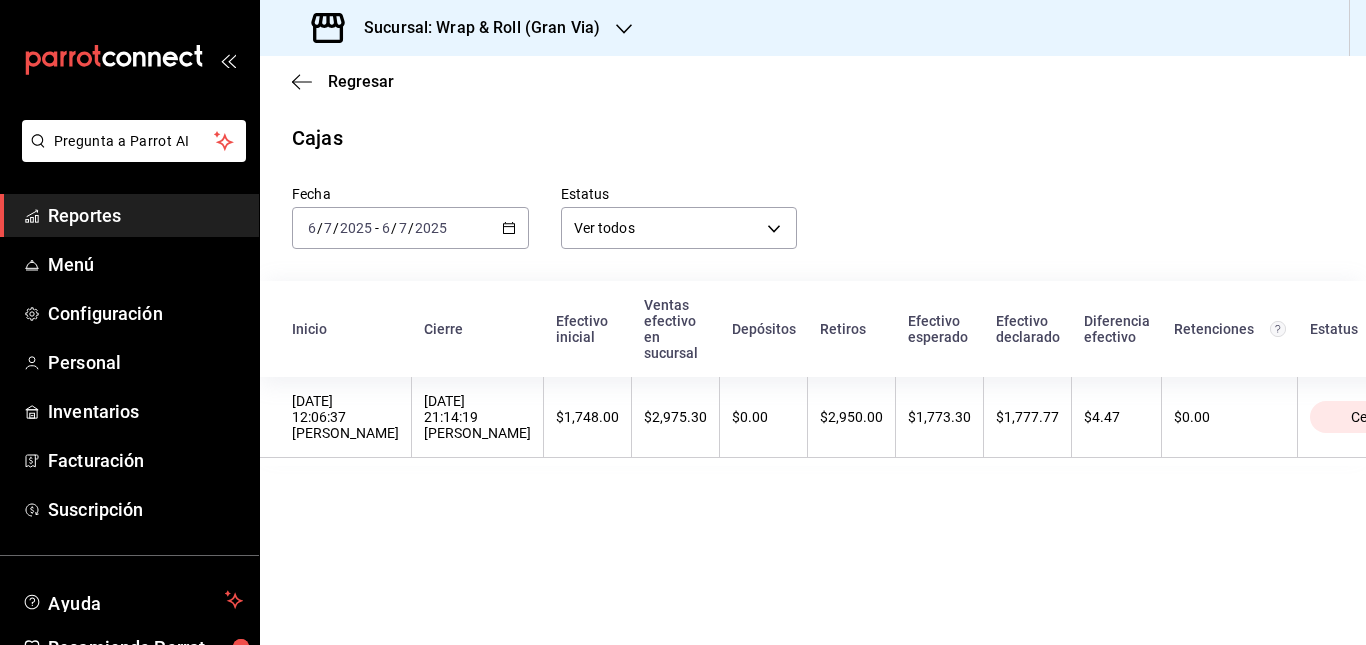 click 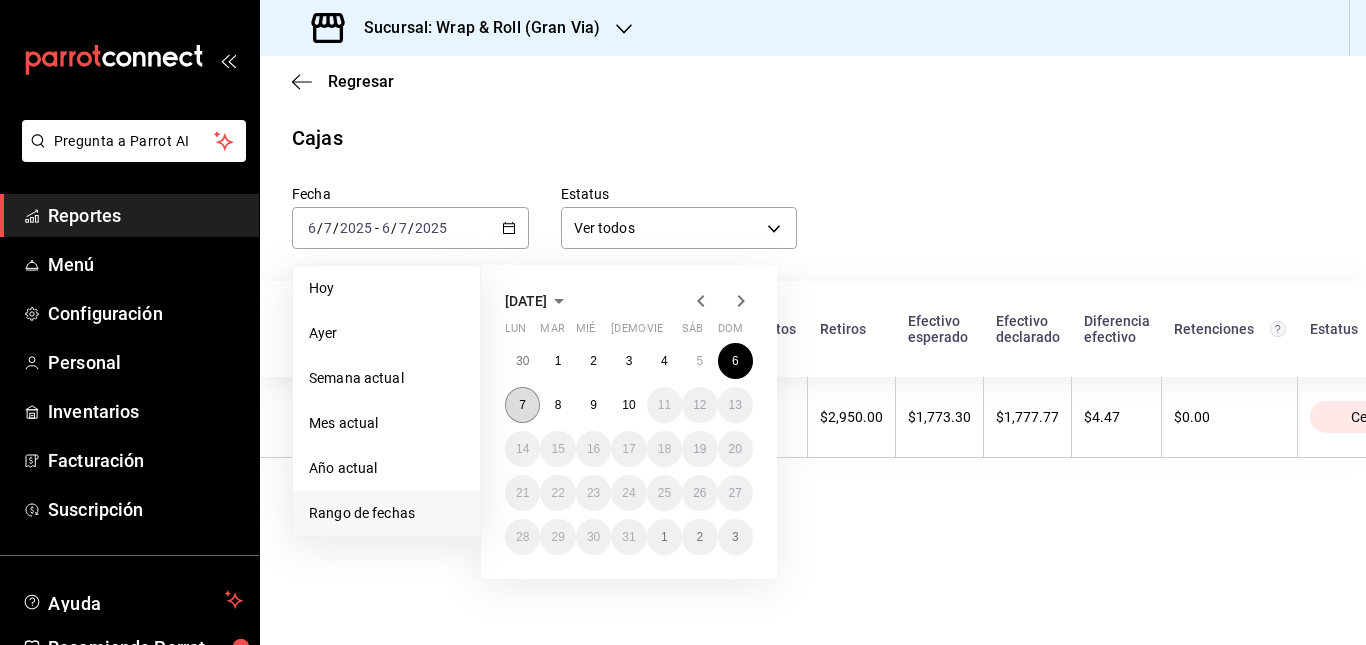 click on "7" at bounding box center (522, 405) 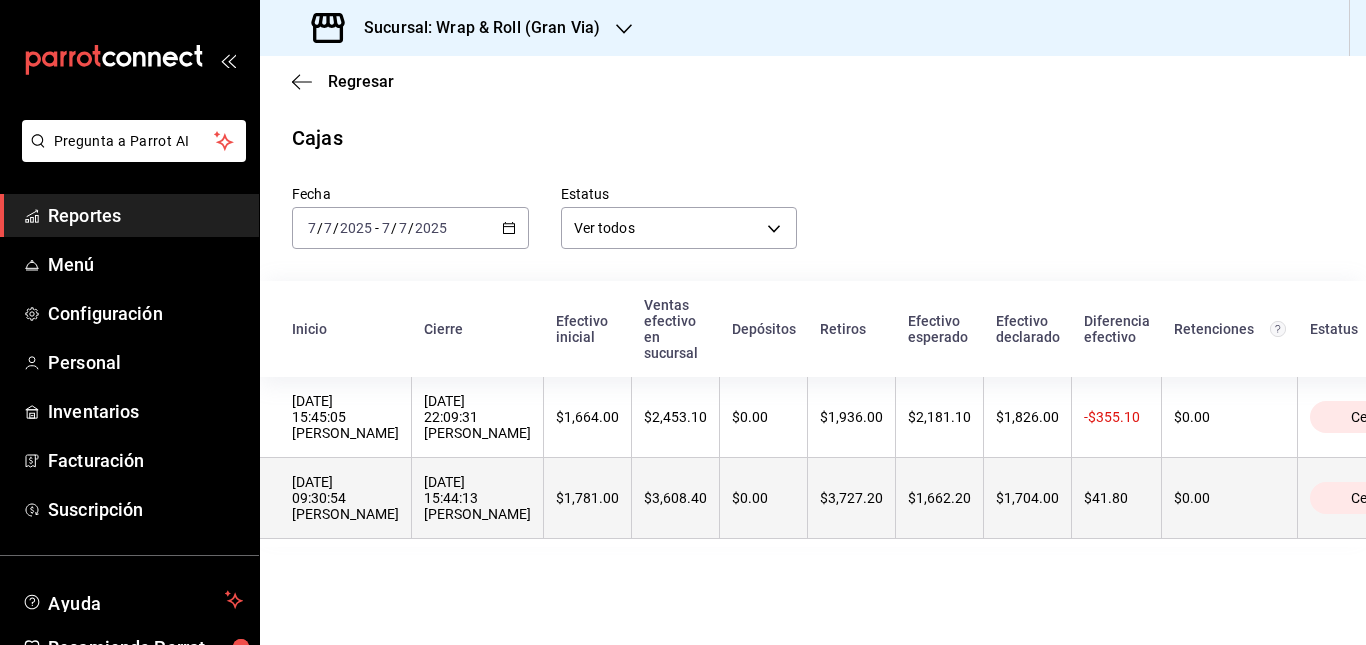 click on "$0.00" at bounding box center (763, 498) 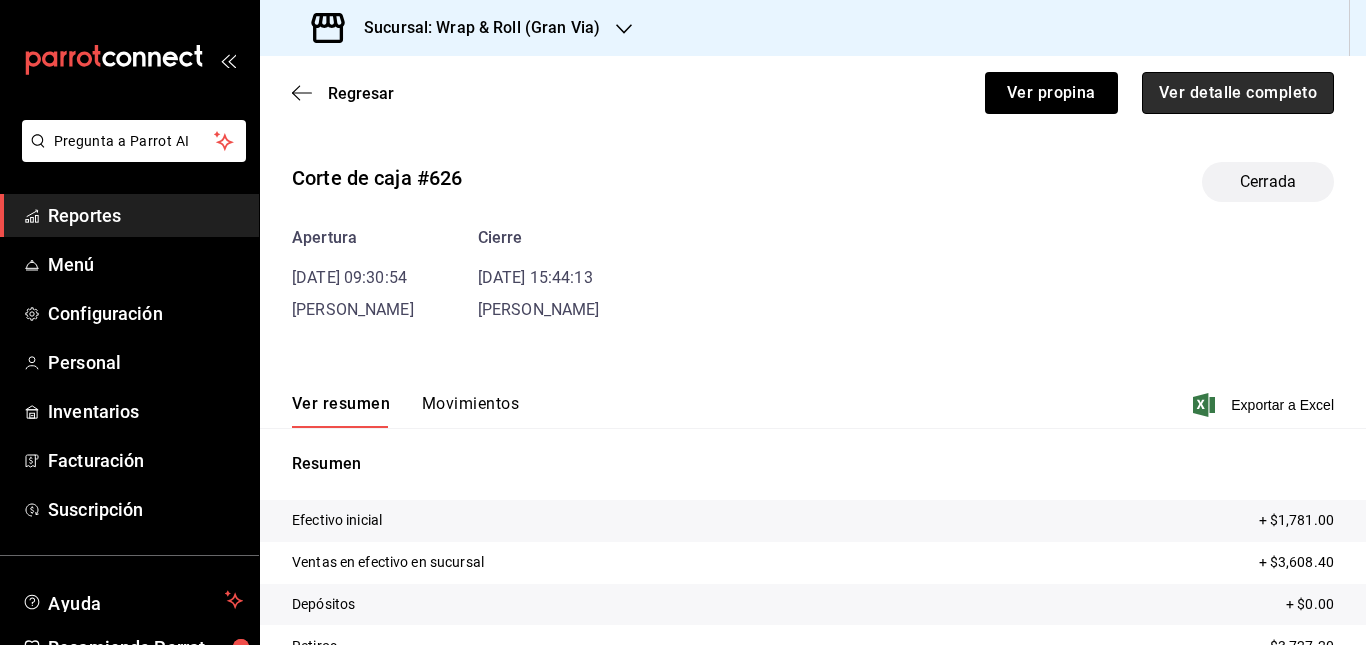 click on "Ver detalle completo" at bounding box center [1238, 93] 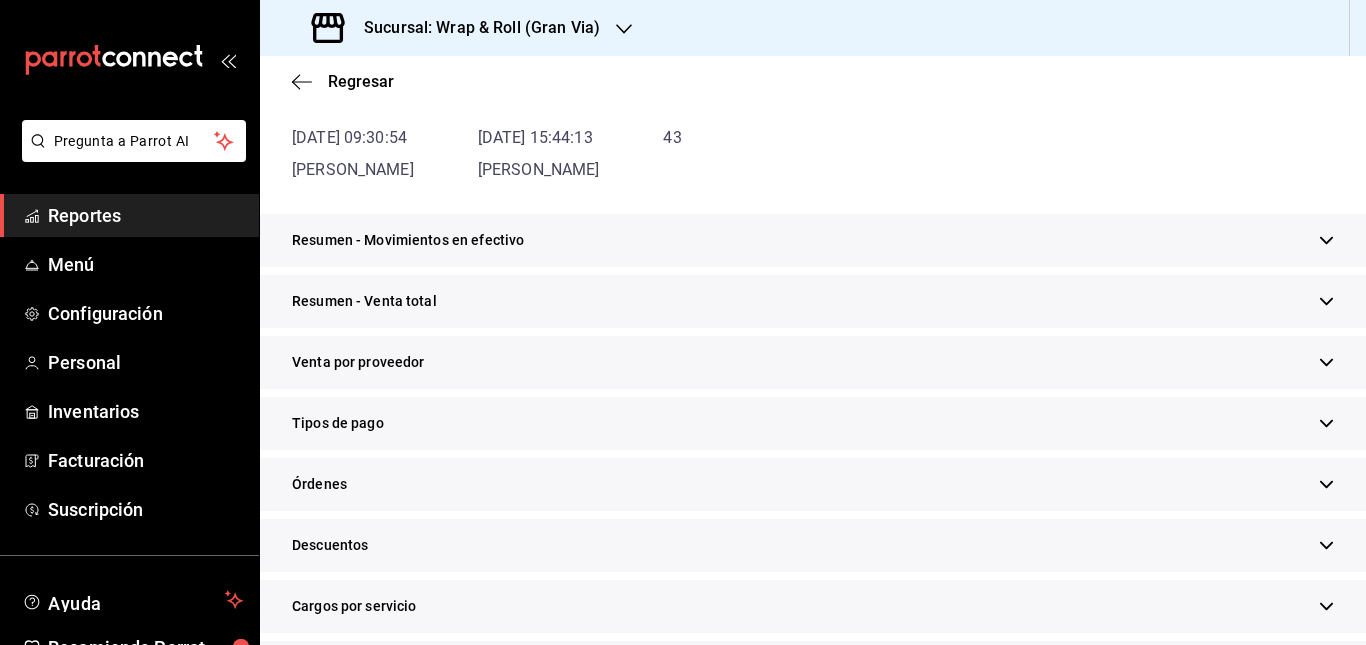 scroll, scrollTop: 231, scrollLeft: 0, axis: vertical 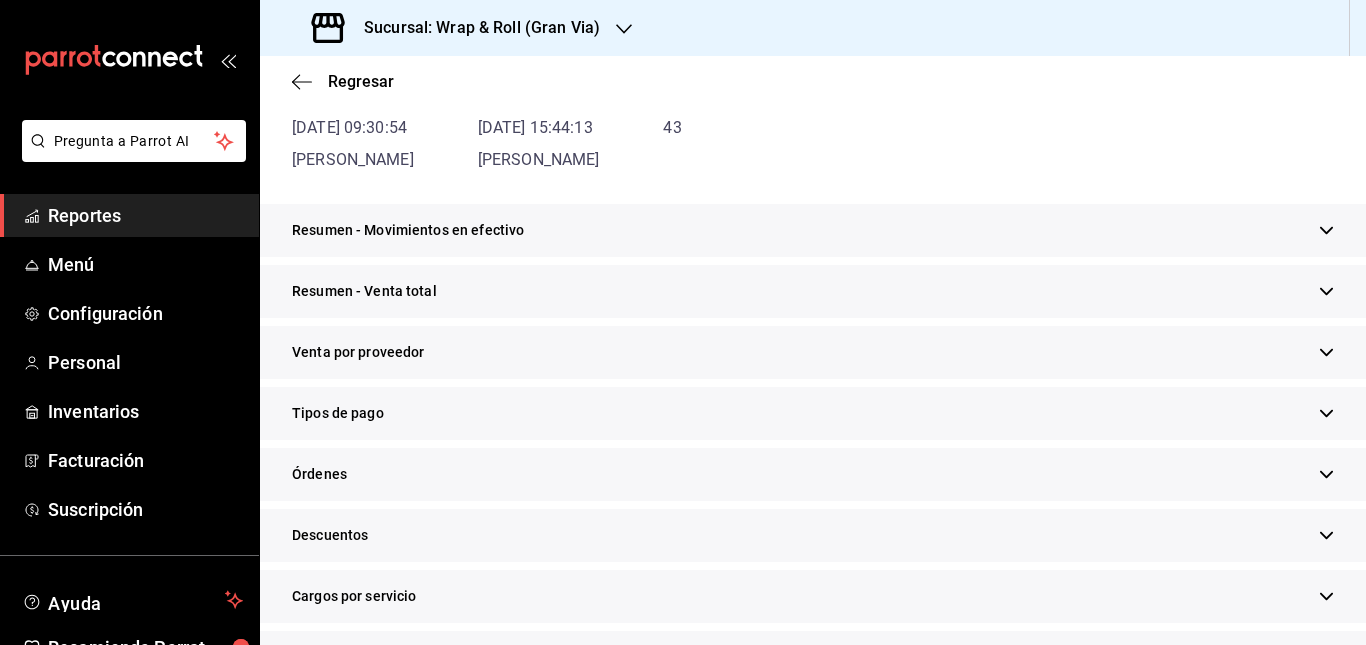 click on "Resumen - Movimientos en efectivo" at bounding box center [813, 230] 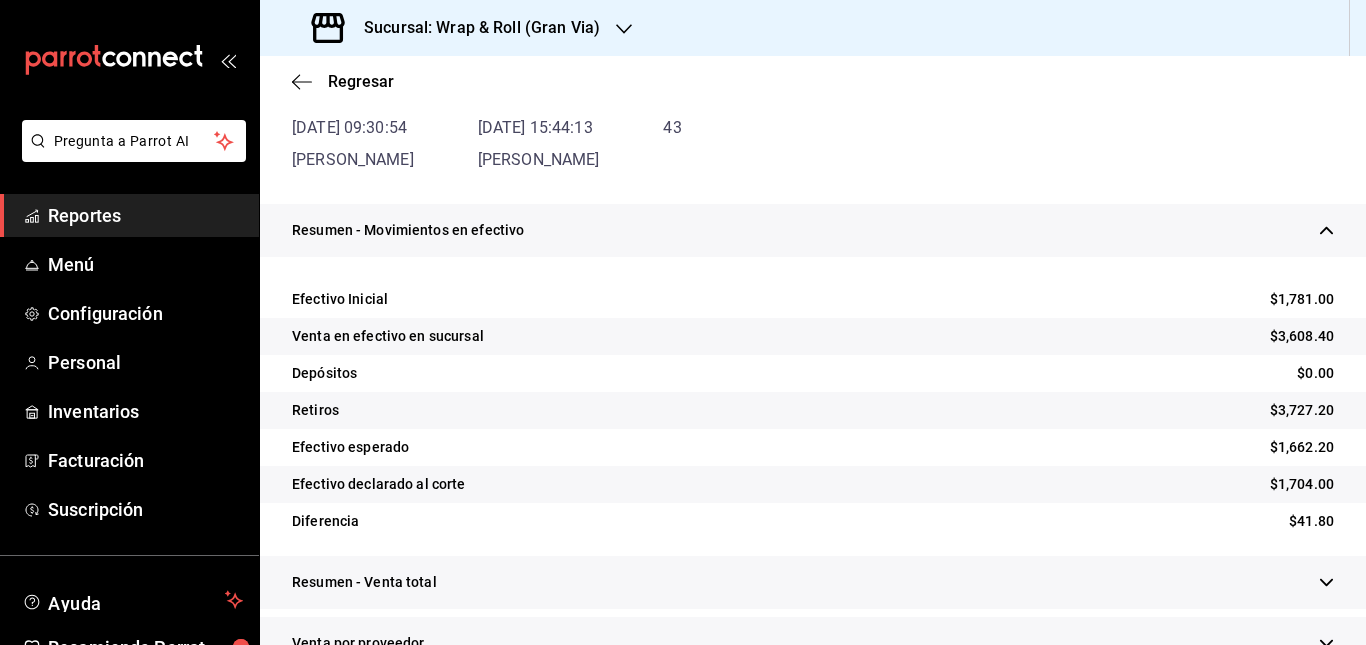 click on "Resumen - Movimientos en efectivo" at bounding box center [813, 230] 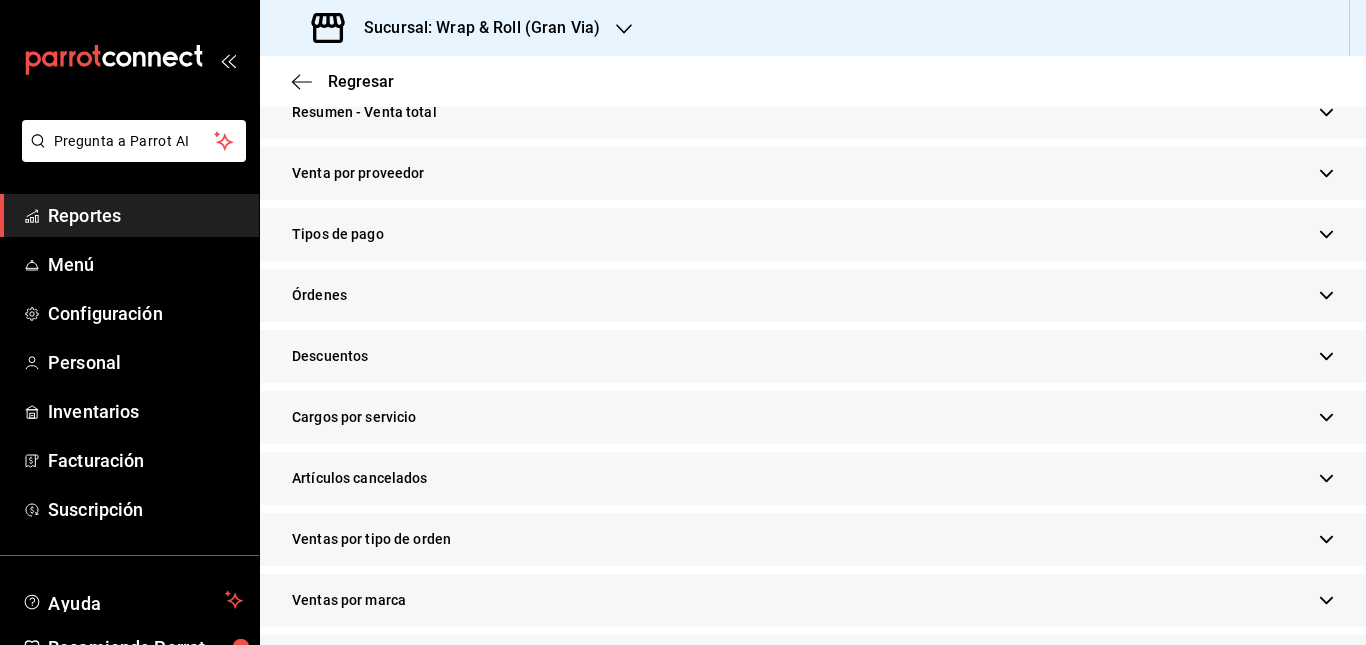 scroll, scrollTop: 599, scrollLeft: 0, axis: vertical 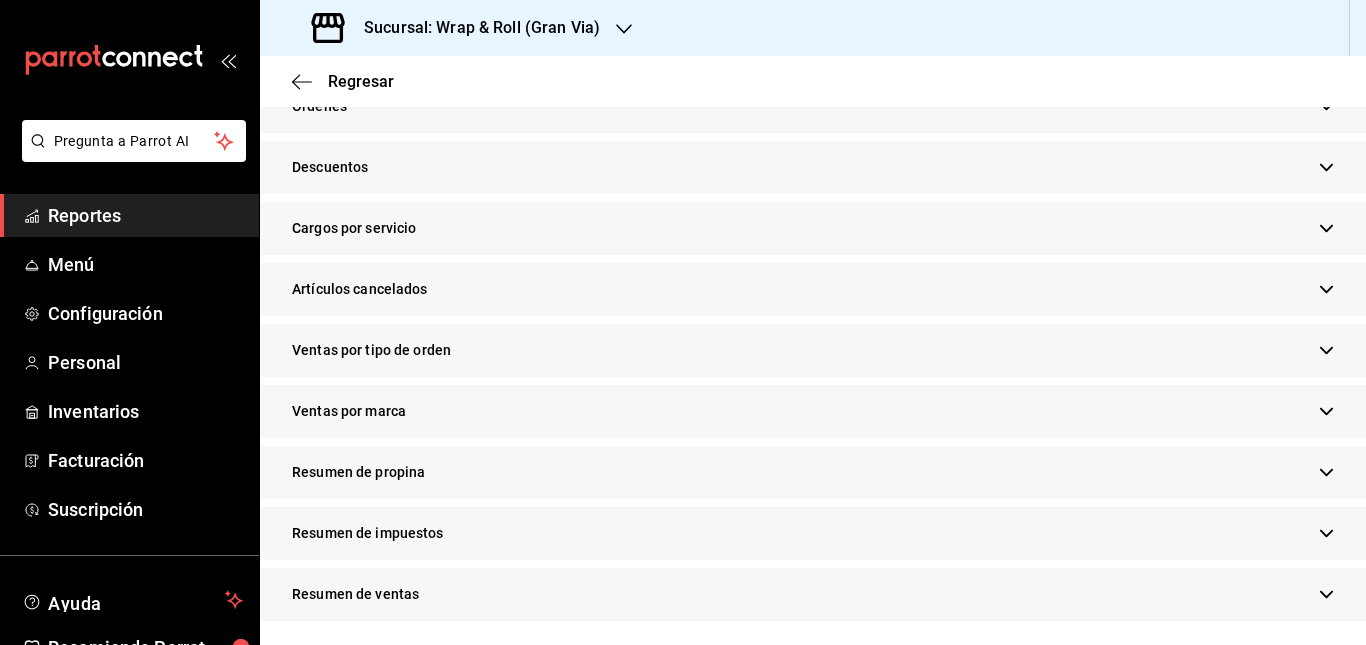 click on "Resumen de propina" at bounding box center (813, 472) 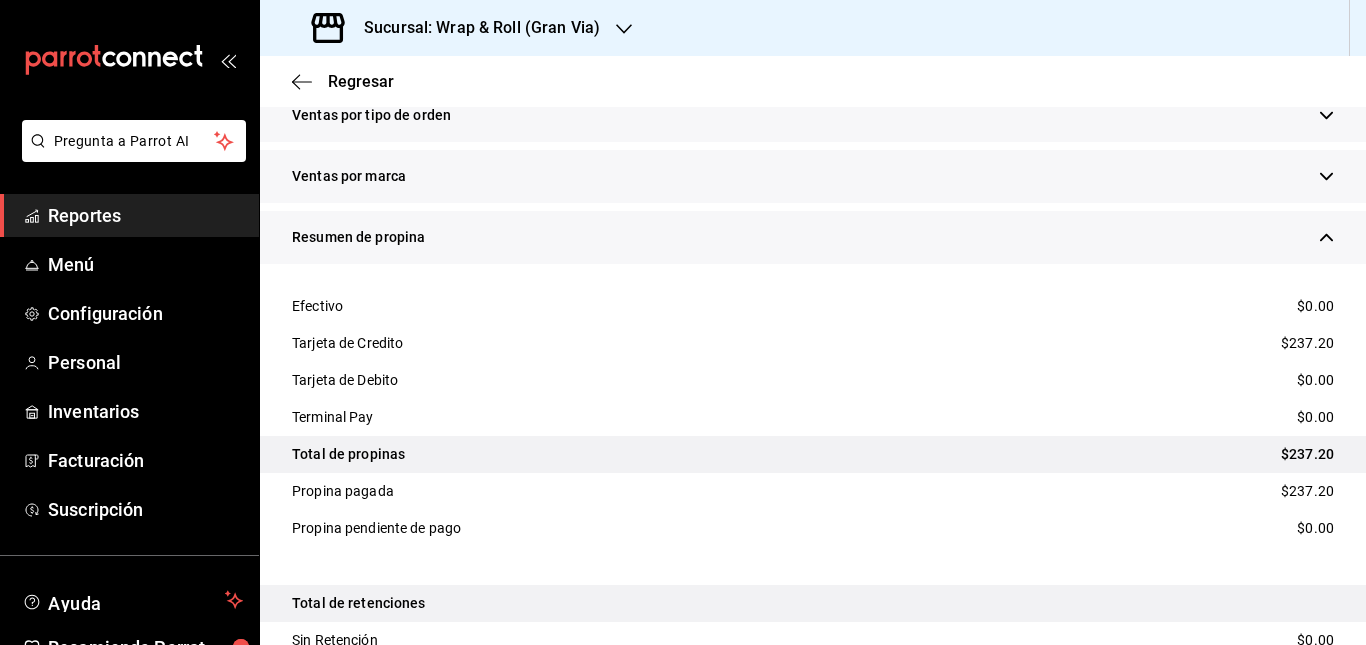 scroll, scrollTop: 765, scrollLeft: 0, axis: vertical 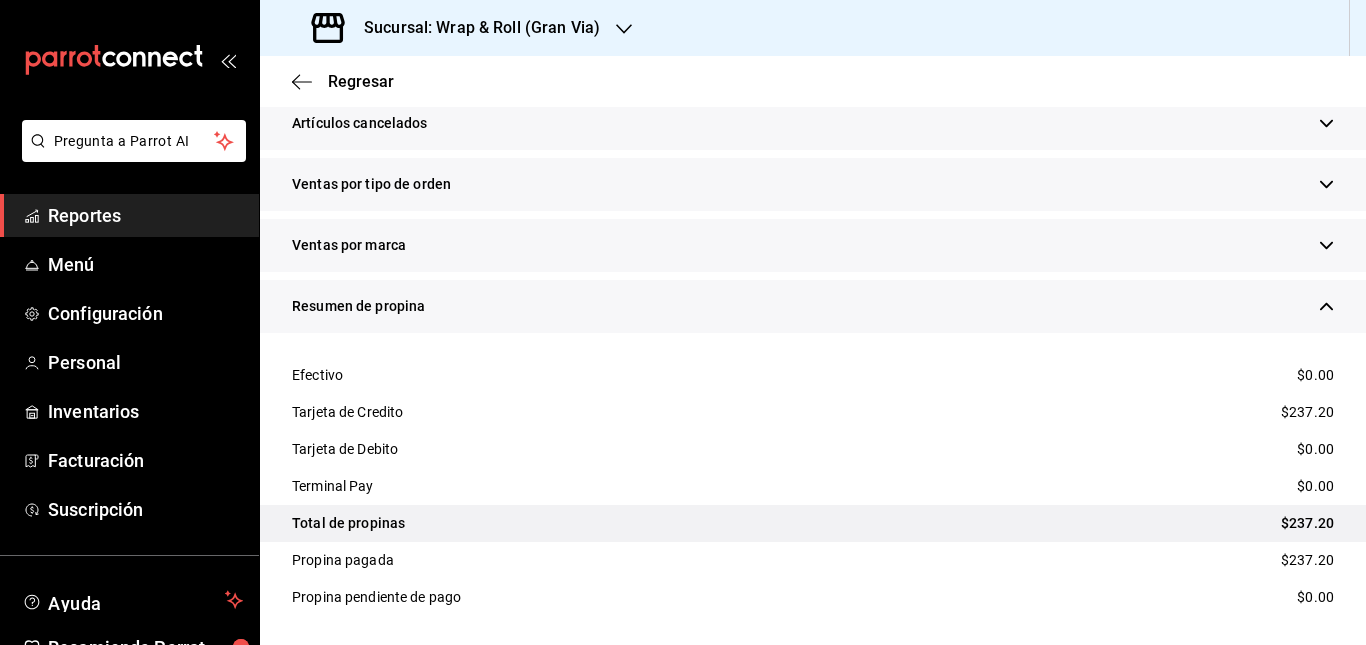 click on "Resumen de propina" at bounding box center [813, 306] 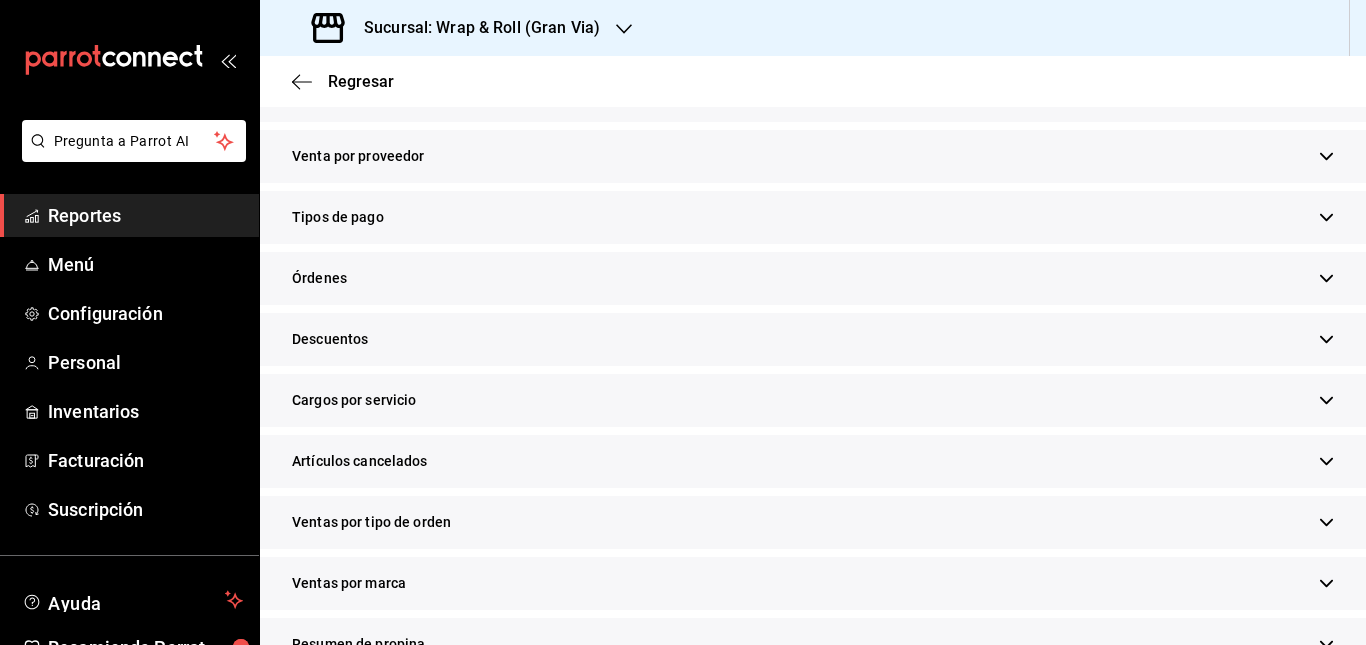 scroll, scrollTop: 403, scrollLeft: 0, axis: vertical 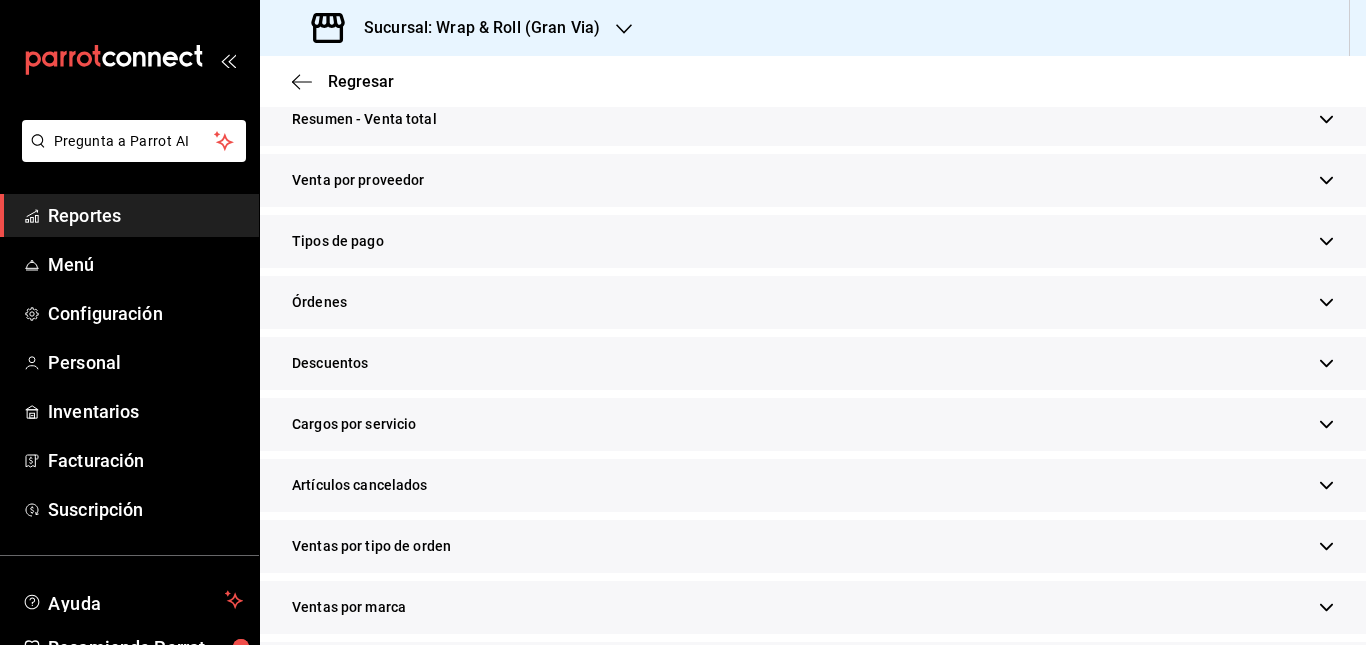 click on "Tipos de pago" at bounding box center [813, 241] 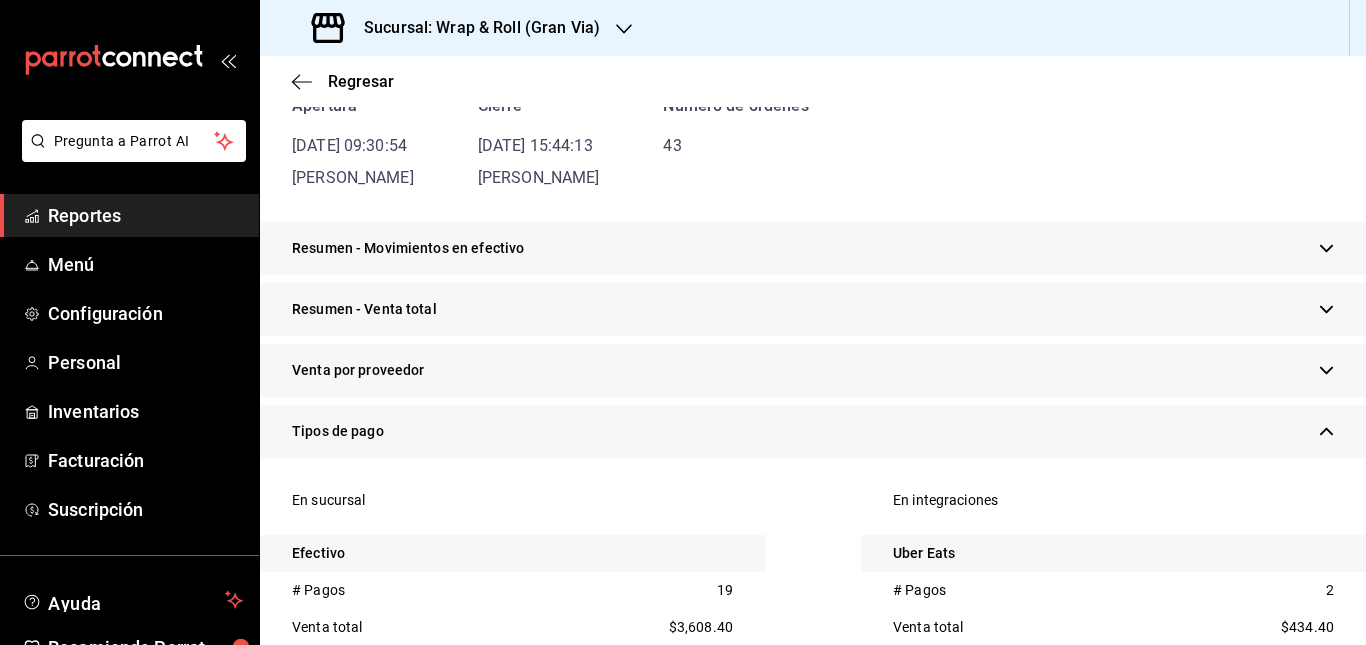 scroll, scrollTop: 0, scrollLeft: 0, axis: both 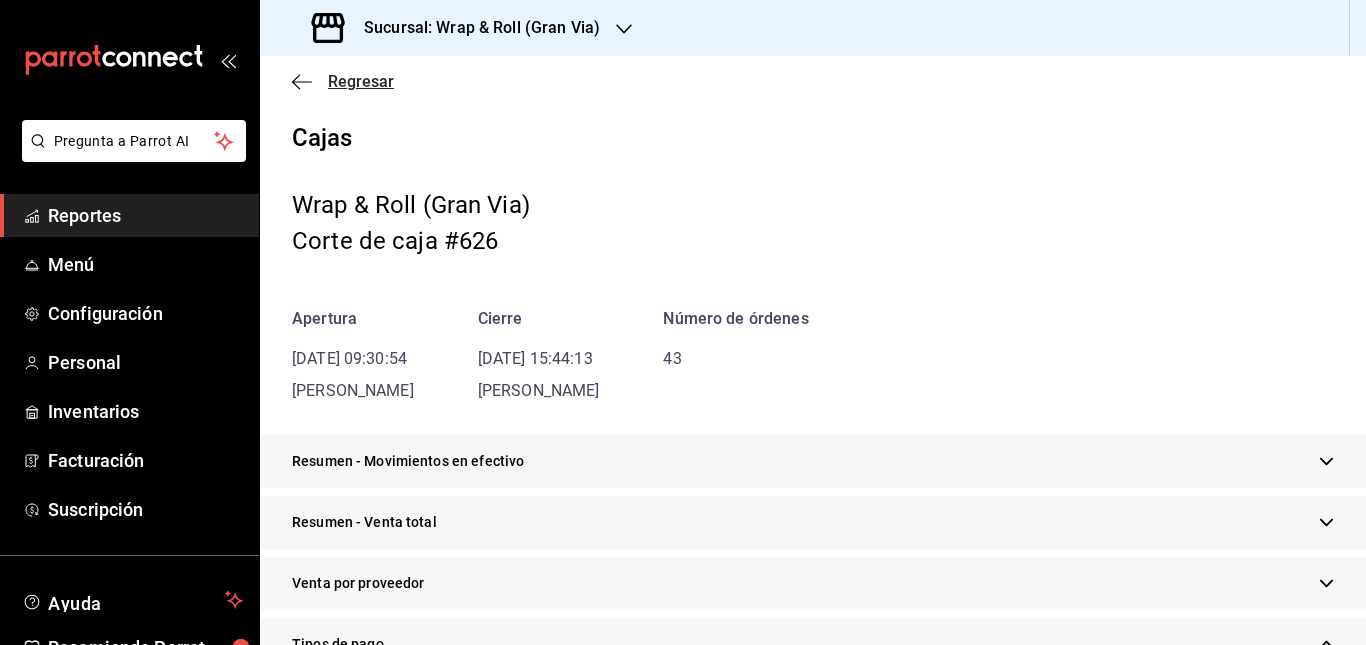 click 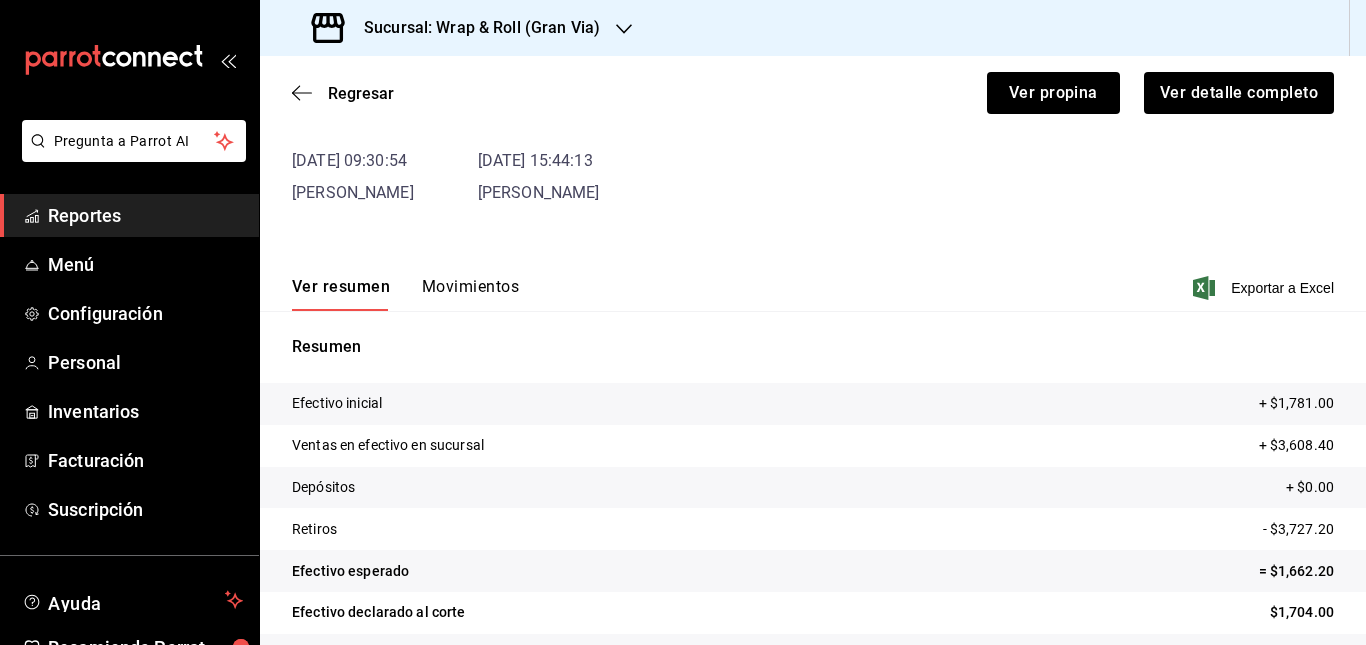 scroll, scrollTop: 0, scrollLeft: 0, axis: both 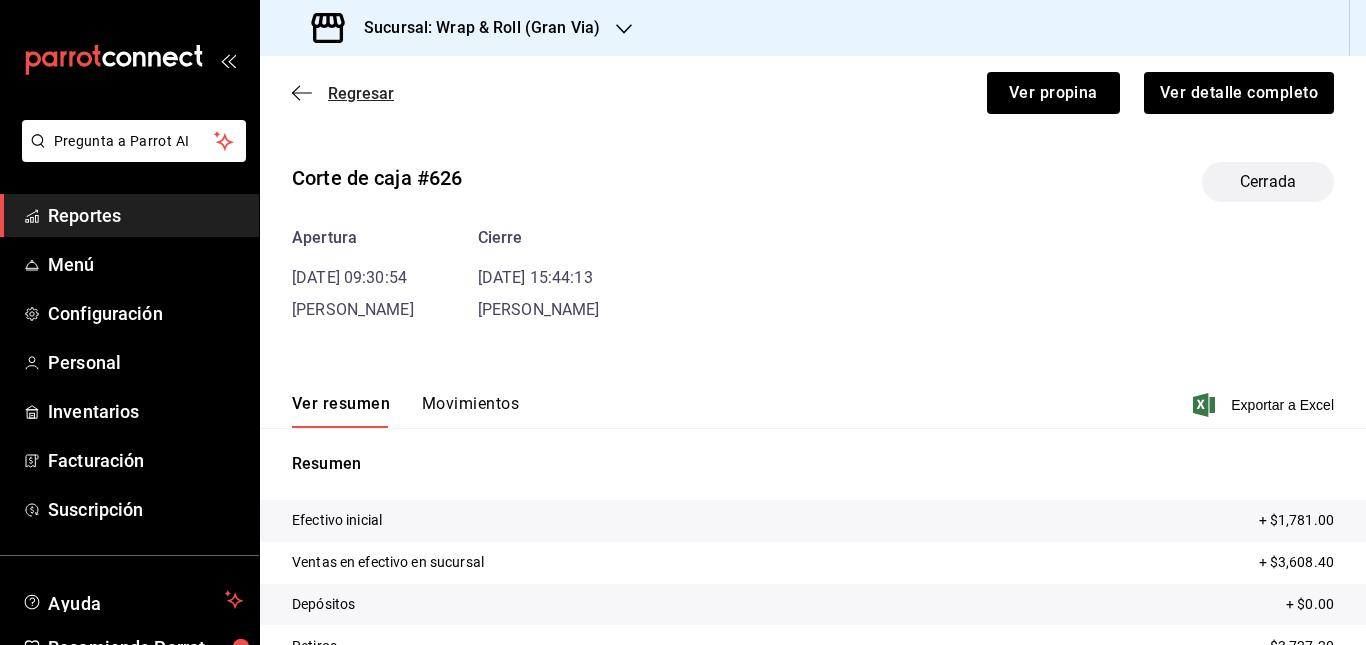 click 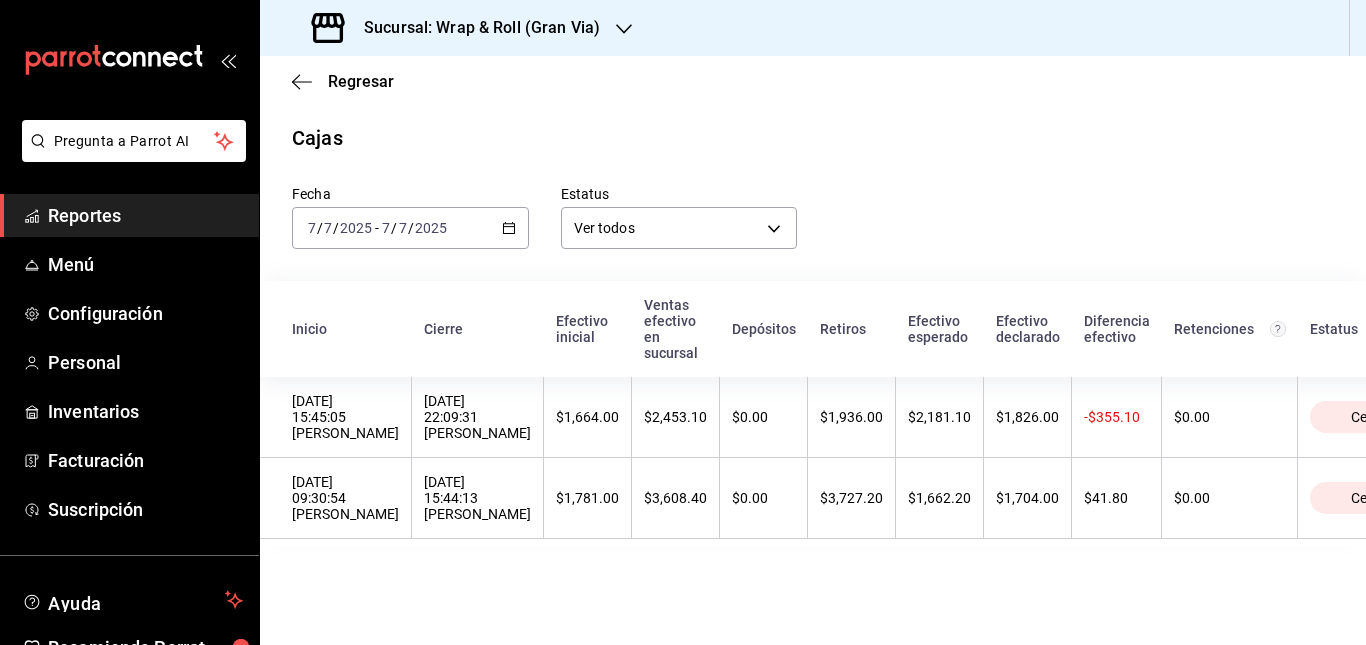 click on "Regresar" at bounding box center (813, 81) 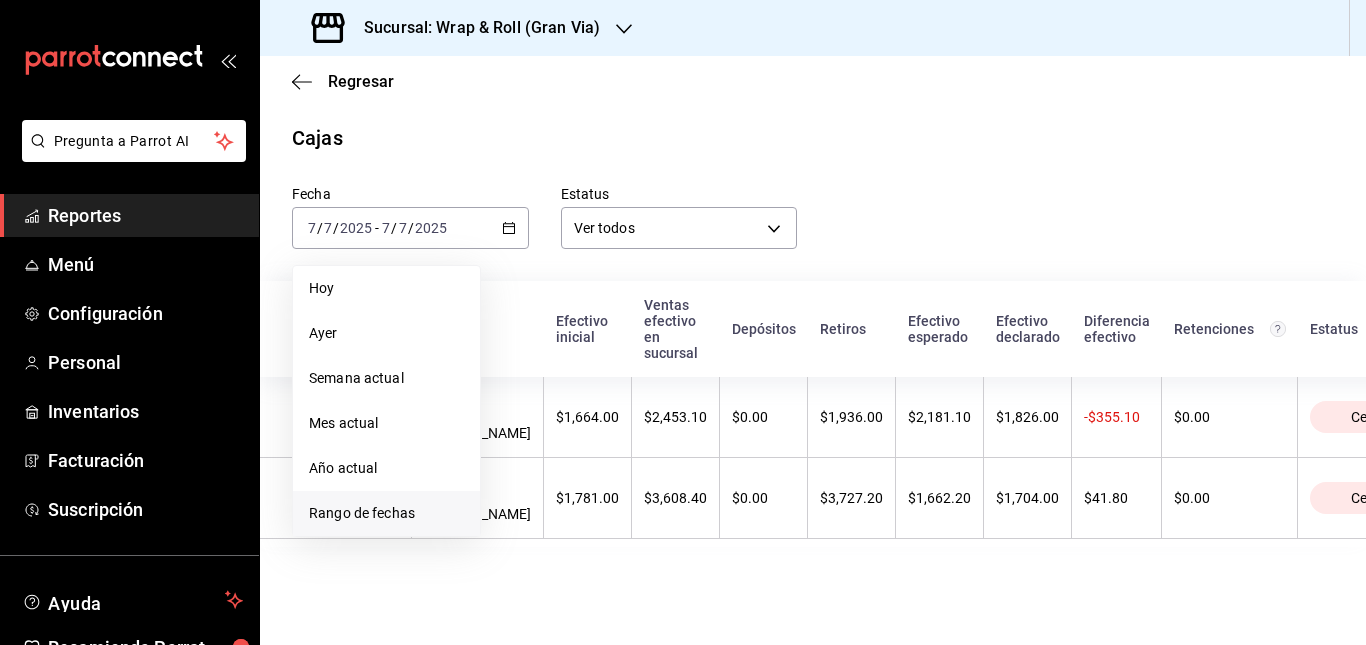 click on "Rango de fechas" at bounding box center (386, 513) 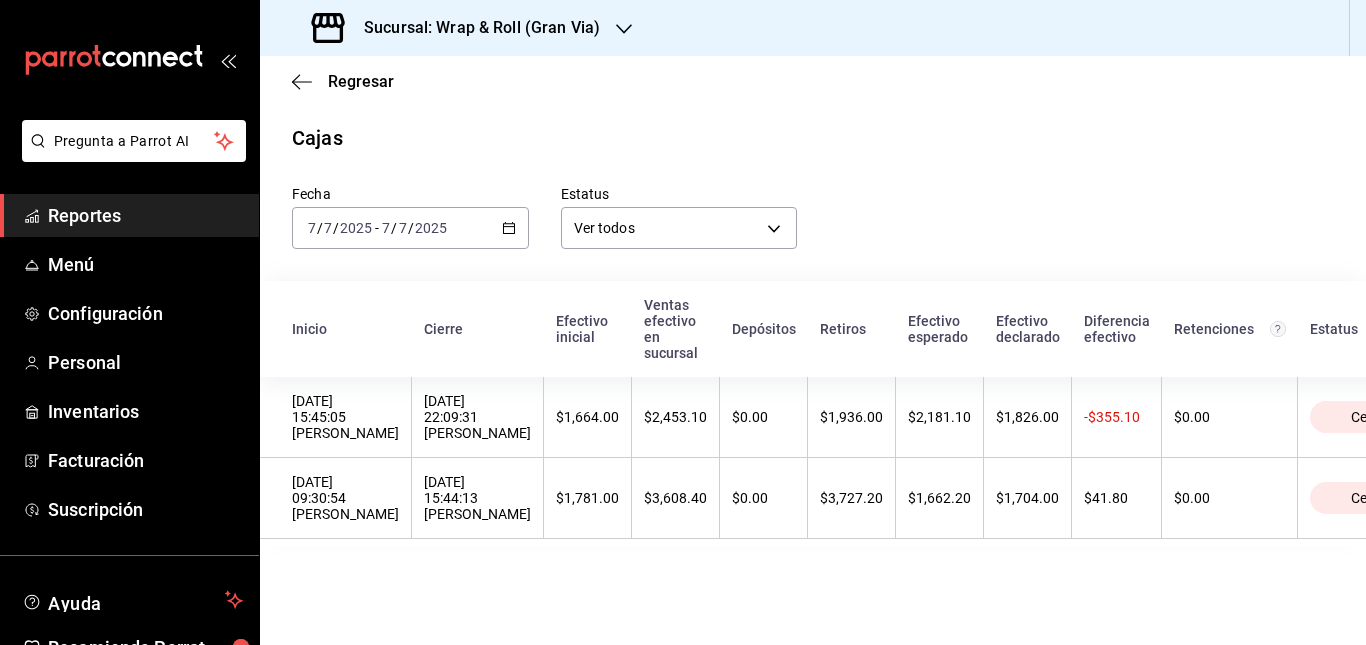 click on "Fecha [DATE] [DATE] - [DATE] [DATE] Estatus Ver todos ALL" at bounding box center (797, 201) 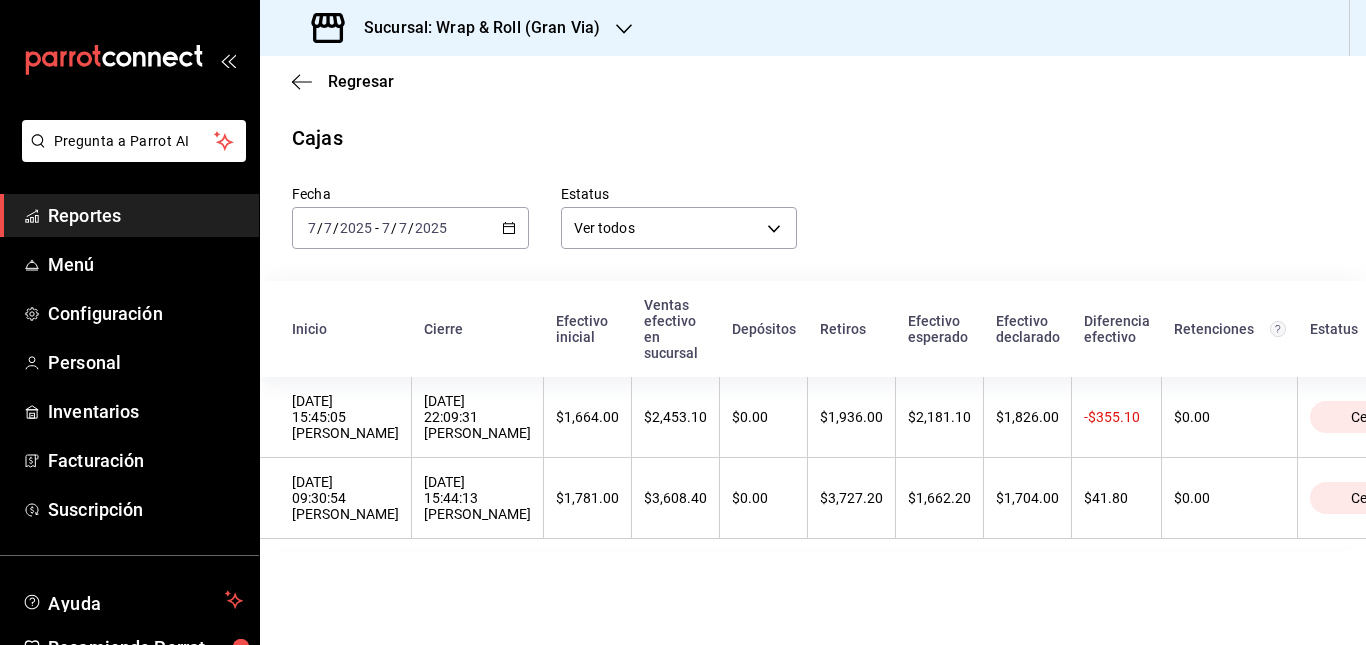 click on "[DATE] [DATE] - [DATE] [DATE]" at bounding box center (410, 228) 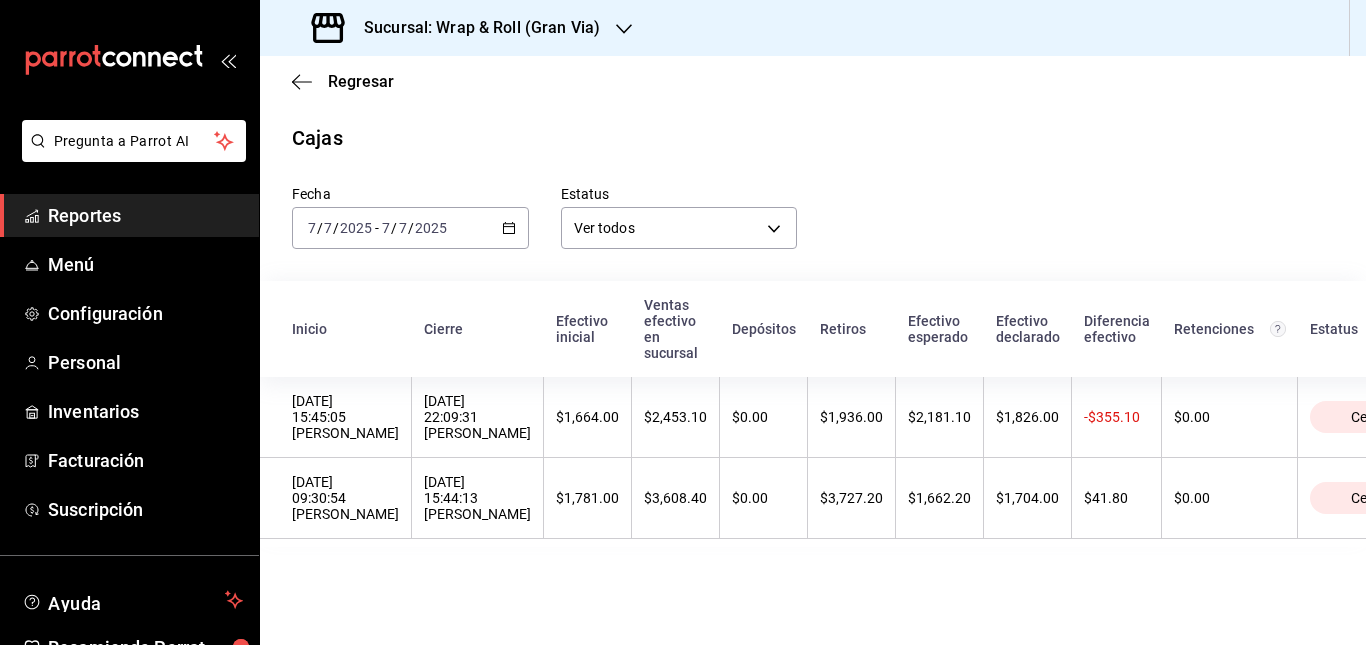 click on "Fecha [DATE] [DATE] - [DATE] [DATE] Estatus Ver todos ALL" at bounding box center (797, 201) 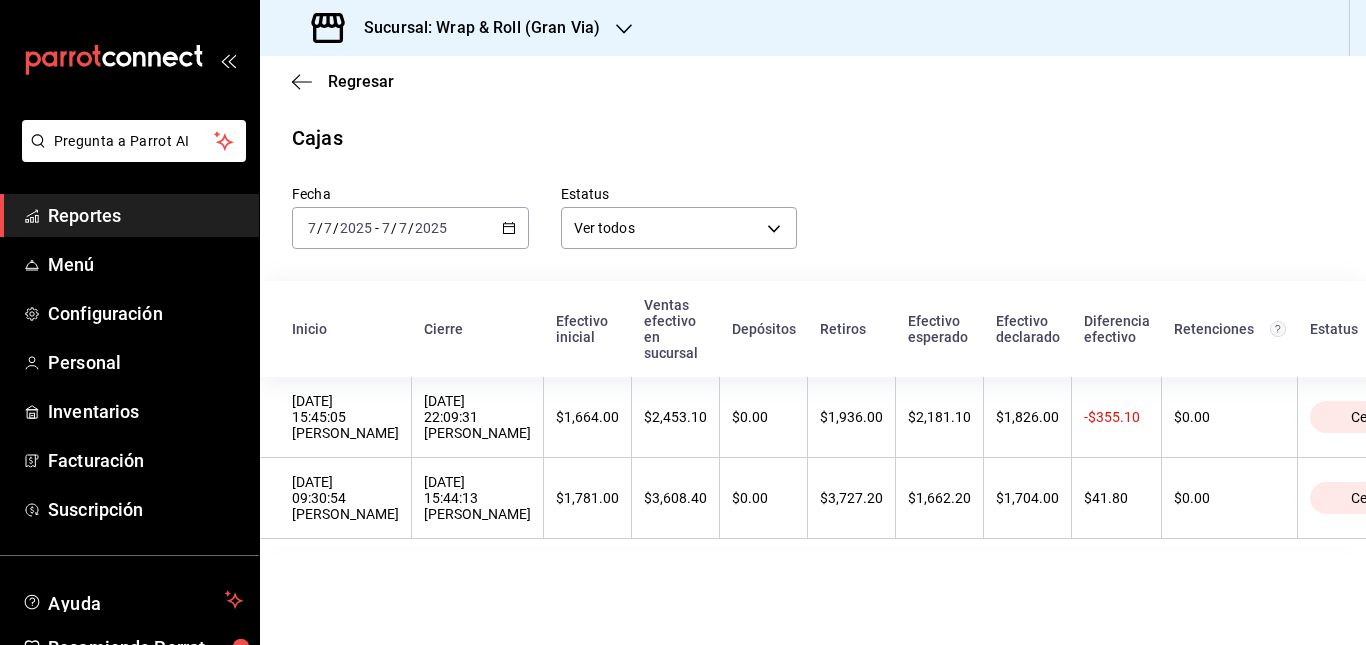click on "[DATE] [DATE] - [DATE] [DATE]" at bounding box center (410, 228) 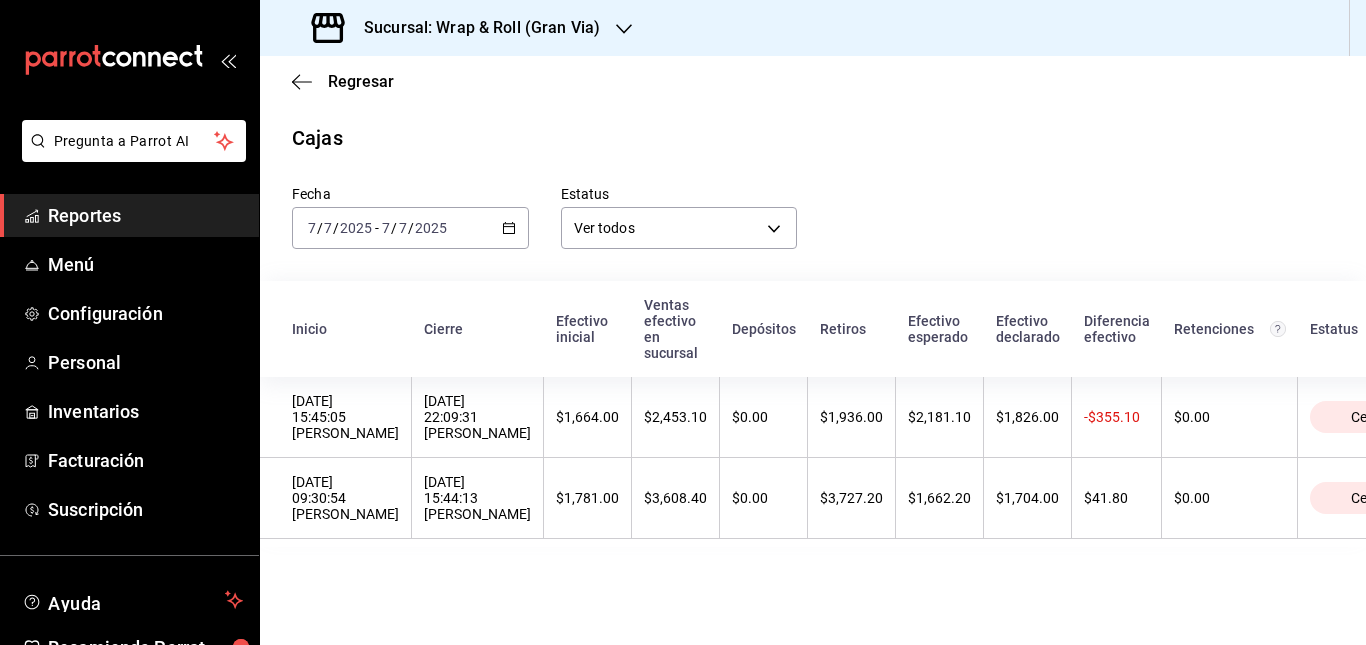 click on "Fecha [DATE] [DATE] - [DATE] [DATE] Estatus Ver todos ALL" at bounding box center [797, 201] 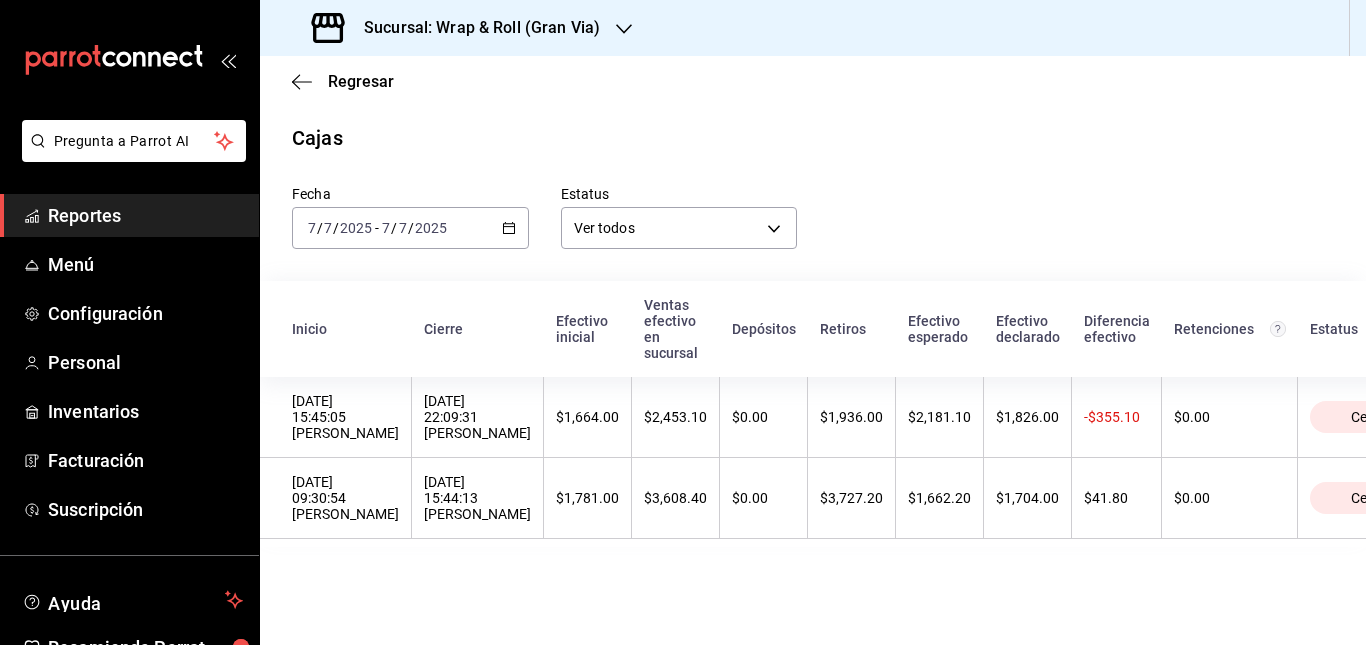 click on "[DATE] [DATE] - [DATE] [DATE]" at bounding box center [410, 228] 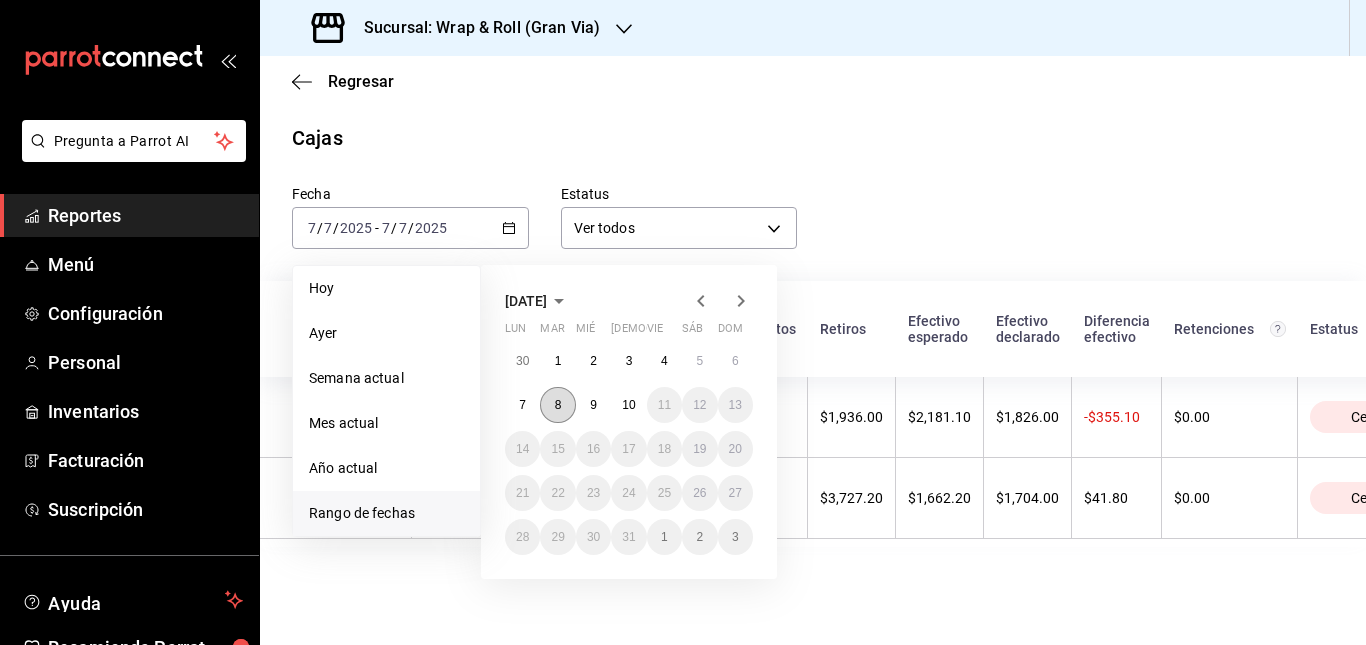 click on "8" at bounding box center (557, 405) 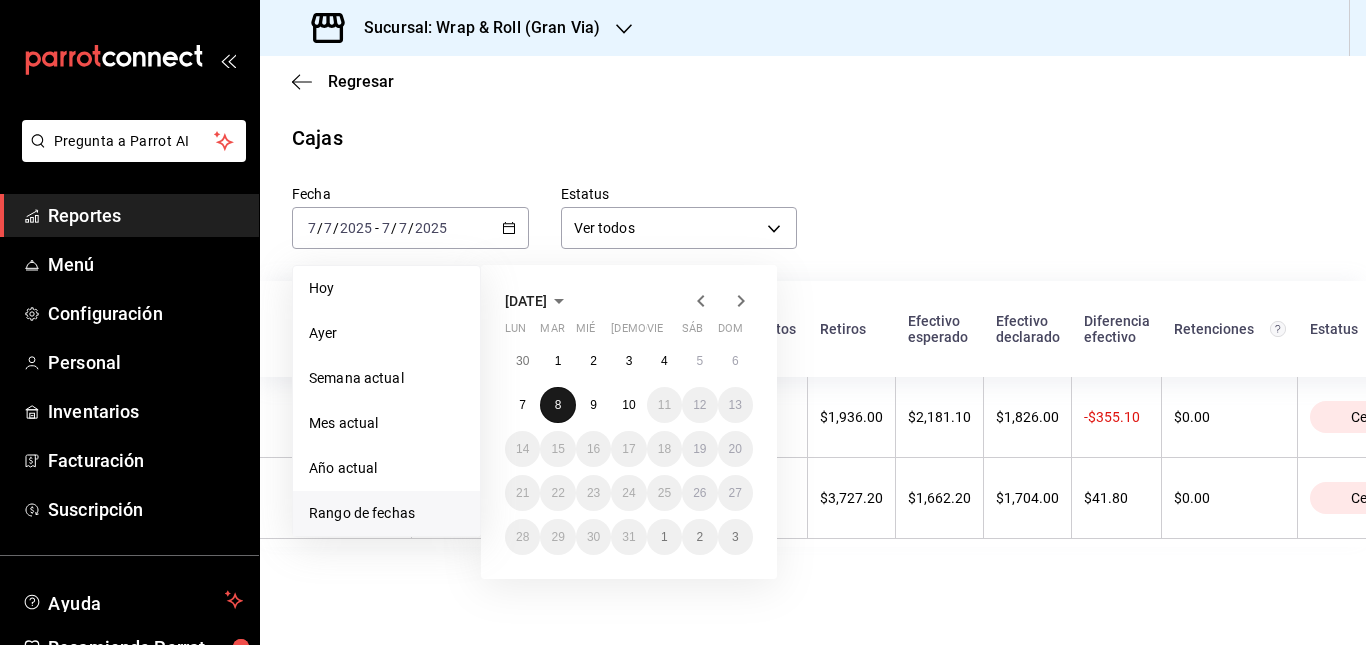 click on "8" at bounding box center (557, 405) 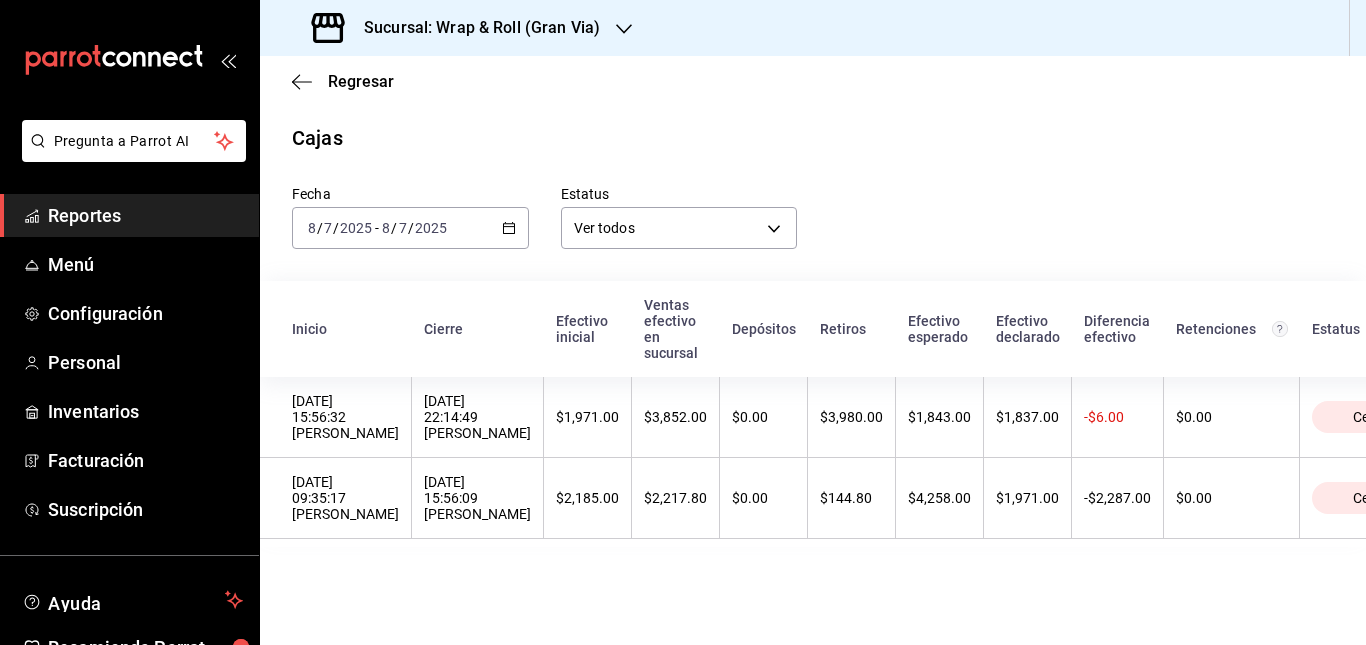click on "Cajas" at bounding box center [813, 138] 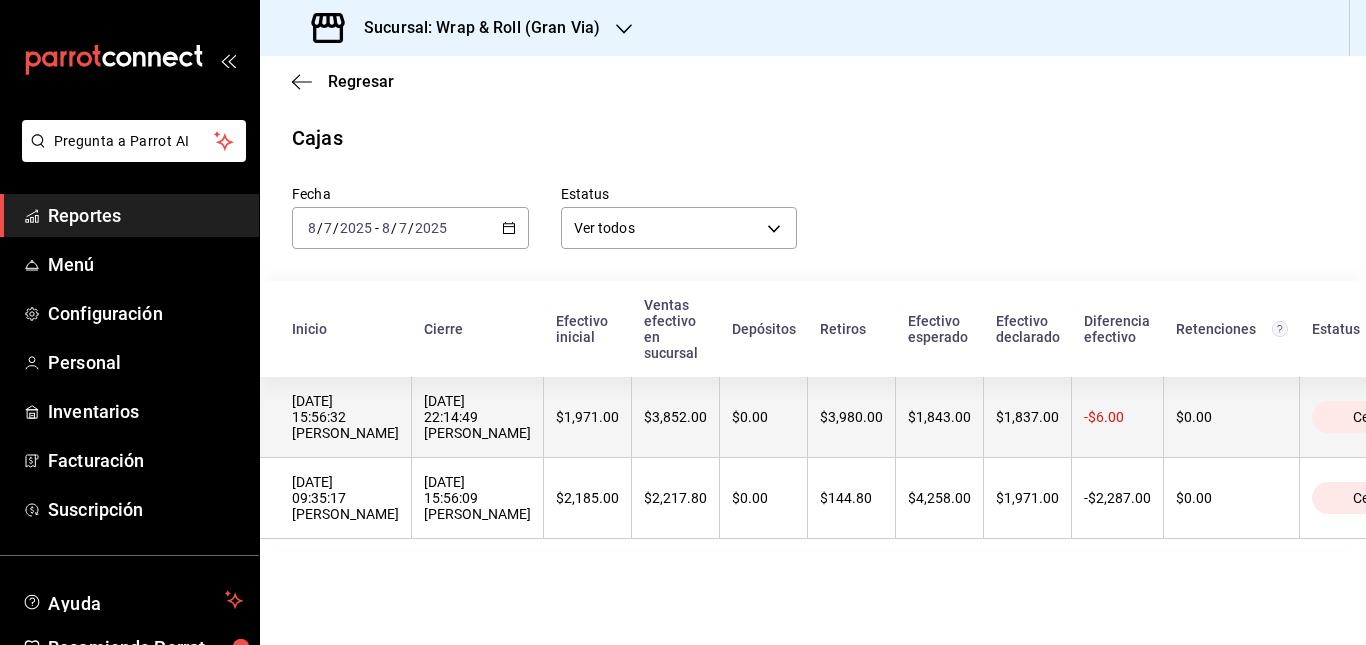 click on "$0.00" at bounding box center [764, 417] 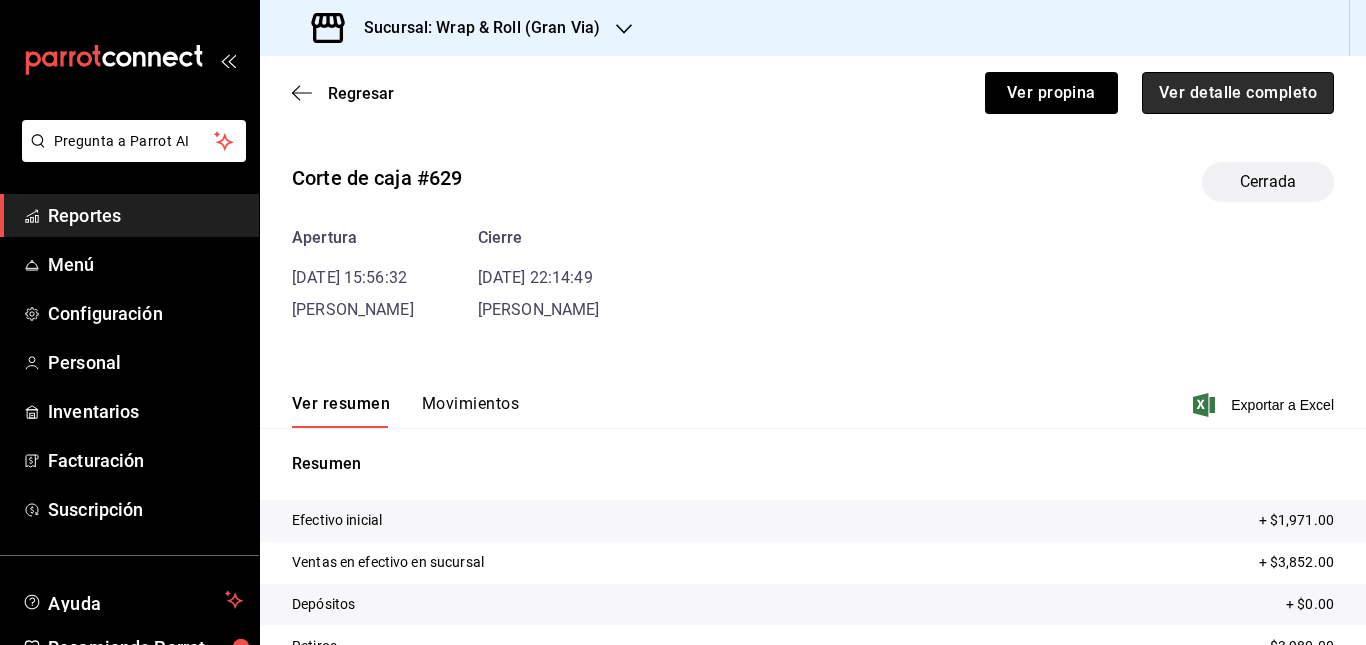 click on "Ver detalle completo" at bounding box center (1238, 93) 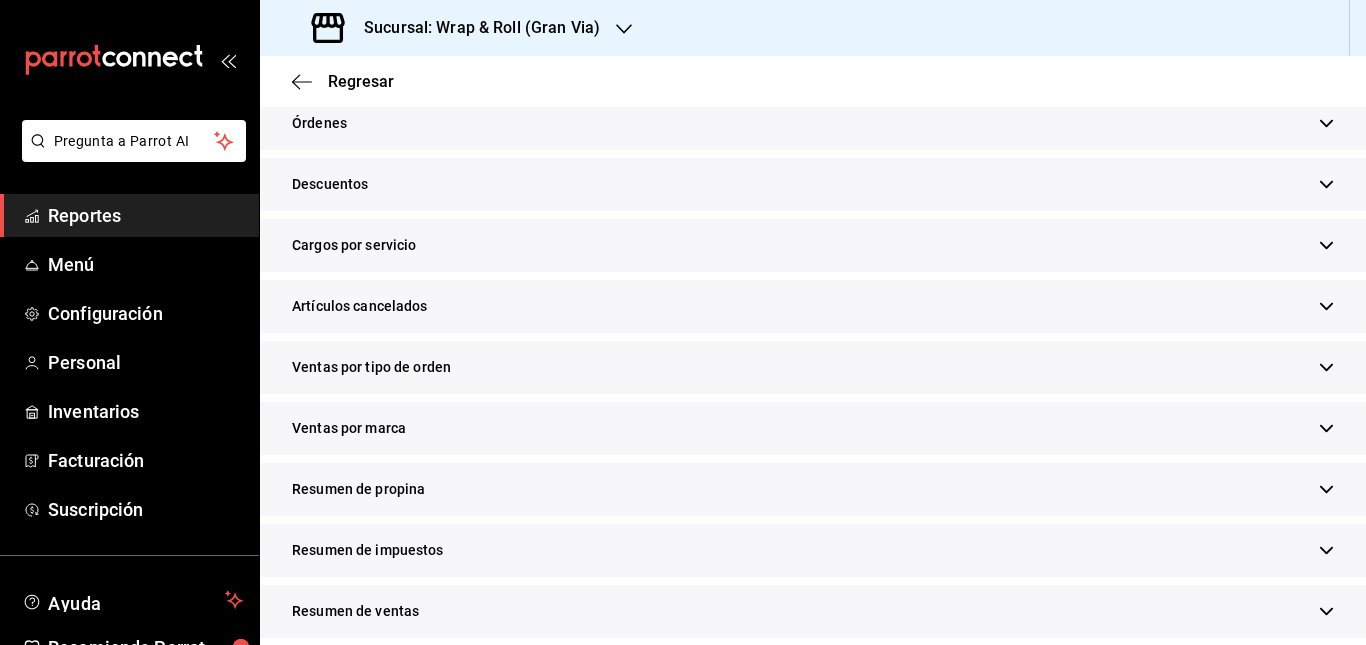 scroll, scrollTop: 583, scrollLeft: 0, axis: vertical 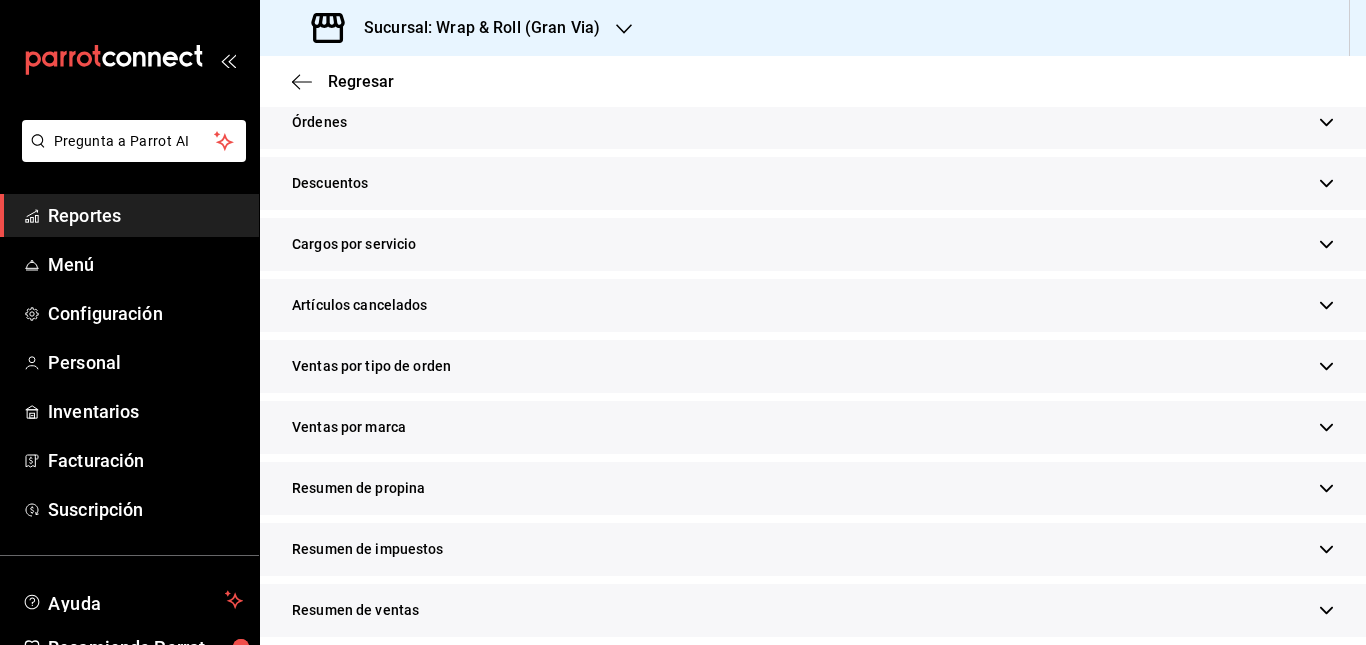 click on "Resumen de propina" at bounding box center (813, 488) 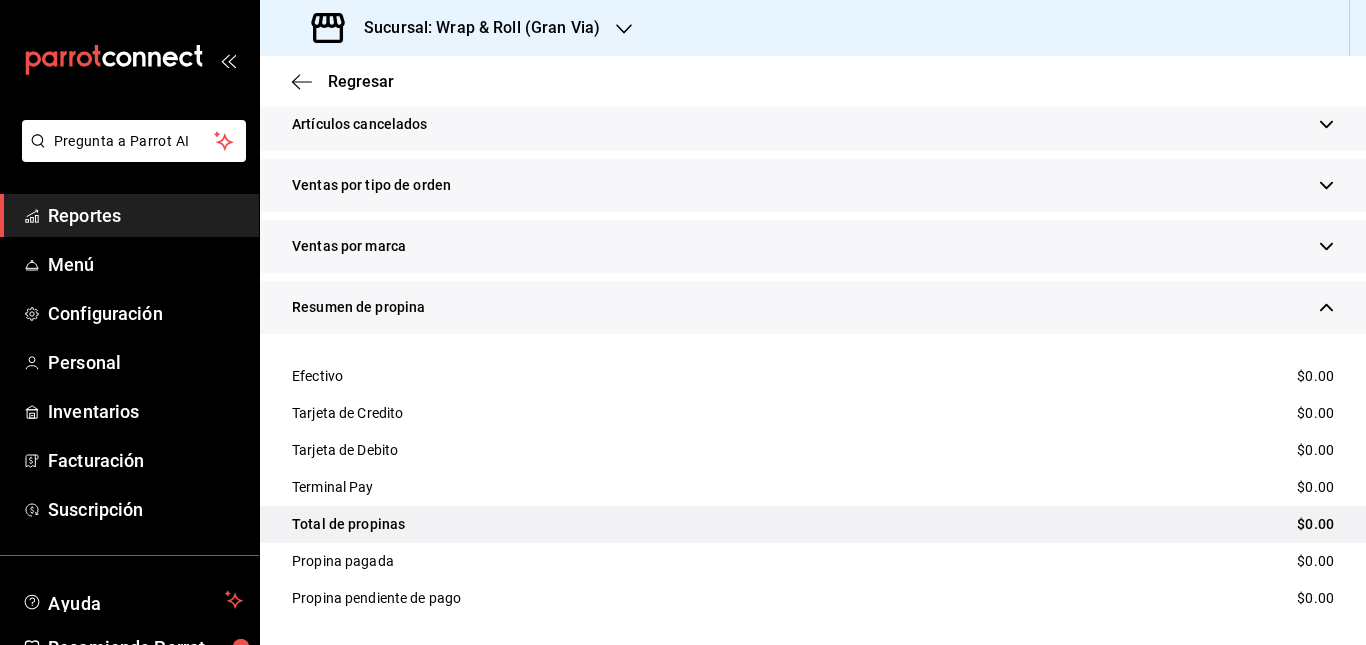 scroll, scrollTop: 753, scrollLeft: 0, axis: vertical 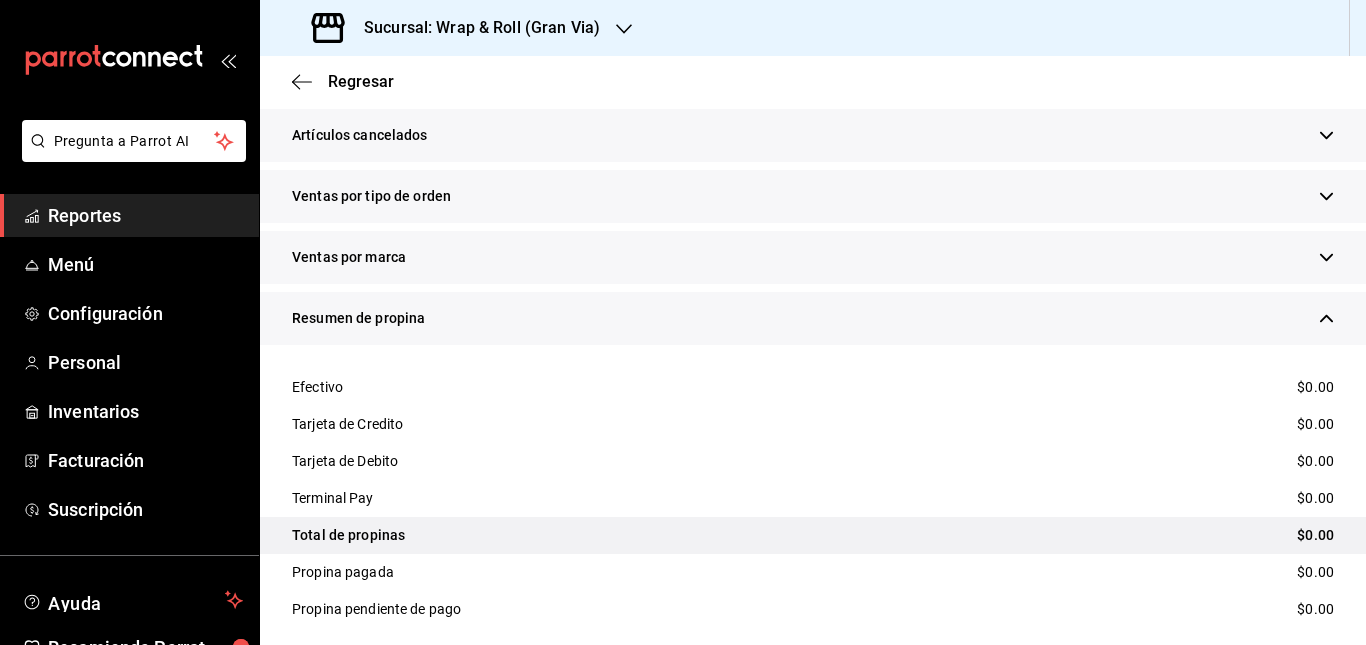 click on "Resumen de propina" at bounding box center [813, 318] 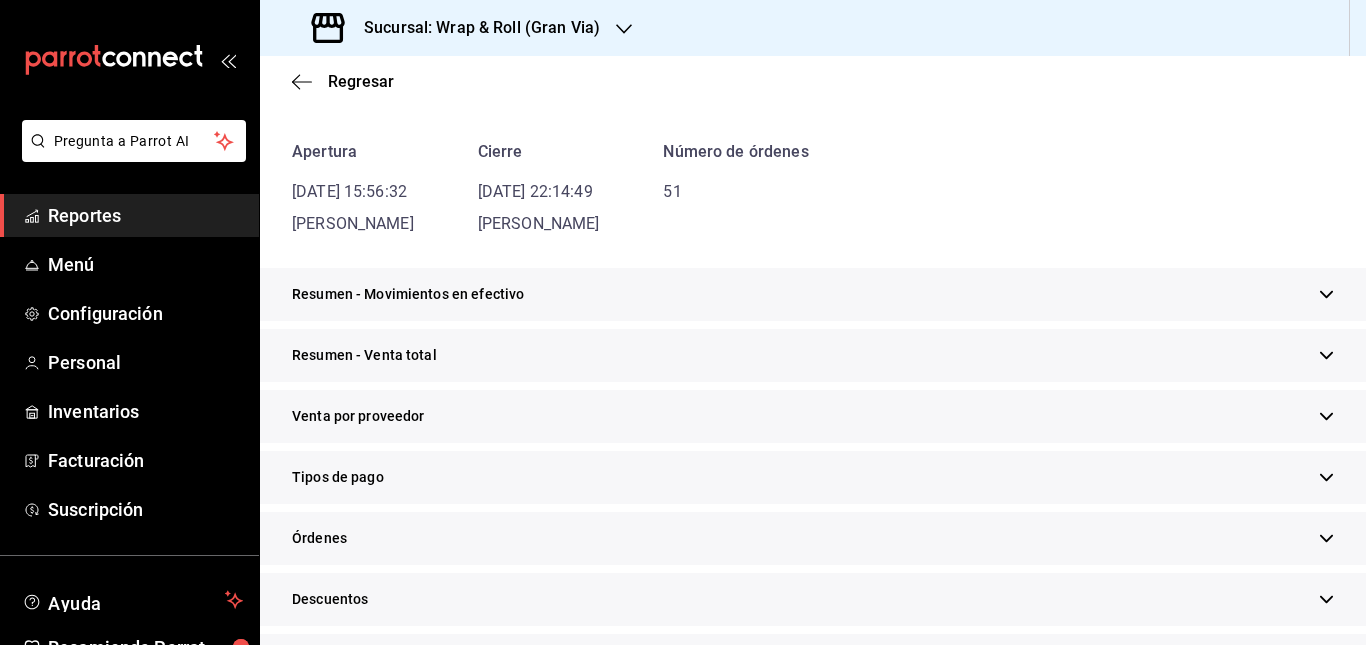 scroll, scrollTop: 0, scrollLeft: 0, axis: both 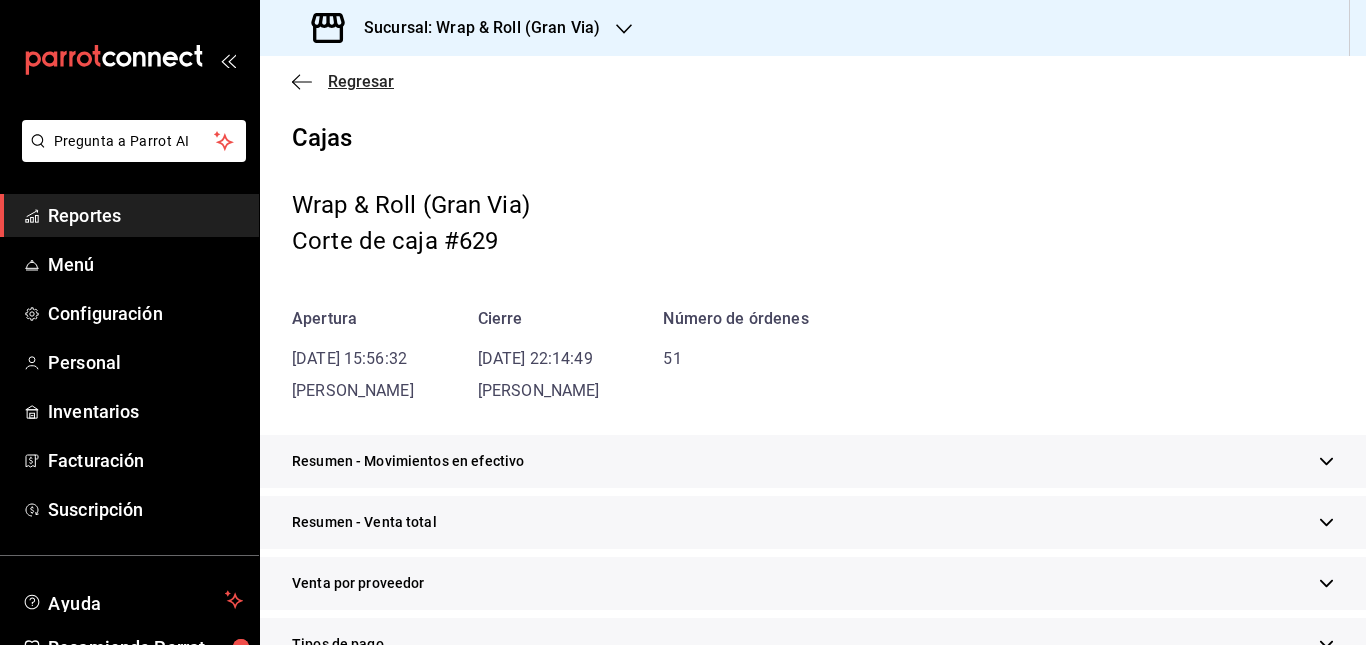 click 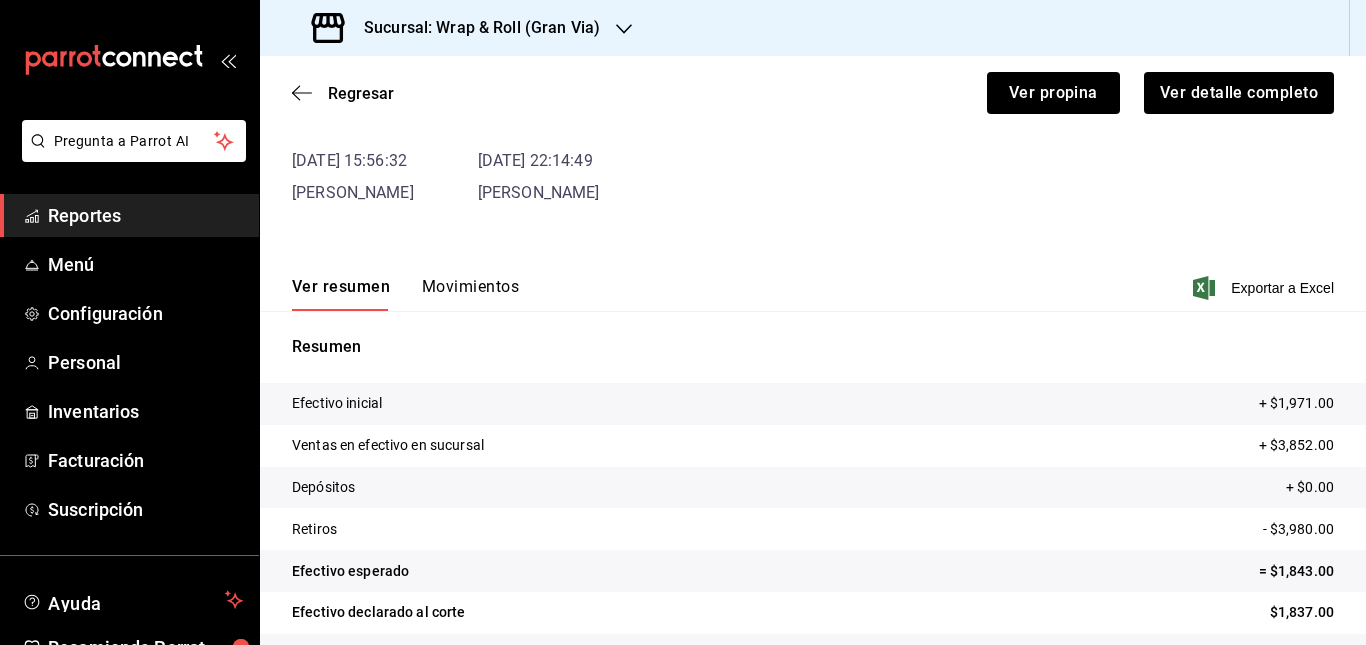scroll, scrollTop: 0, scrollLeft: 0, axis: both 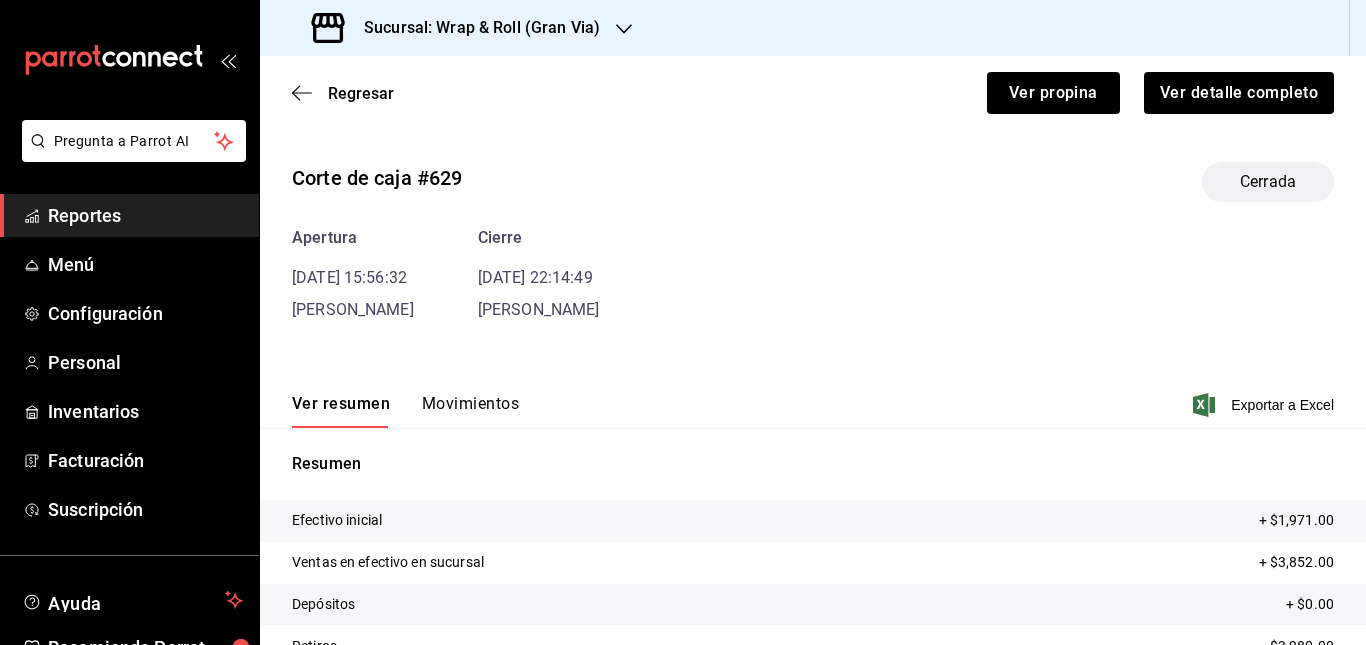 click on "Regresar Ver propina Ver detalle completo" at bounding box center [813, 93] 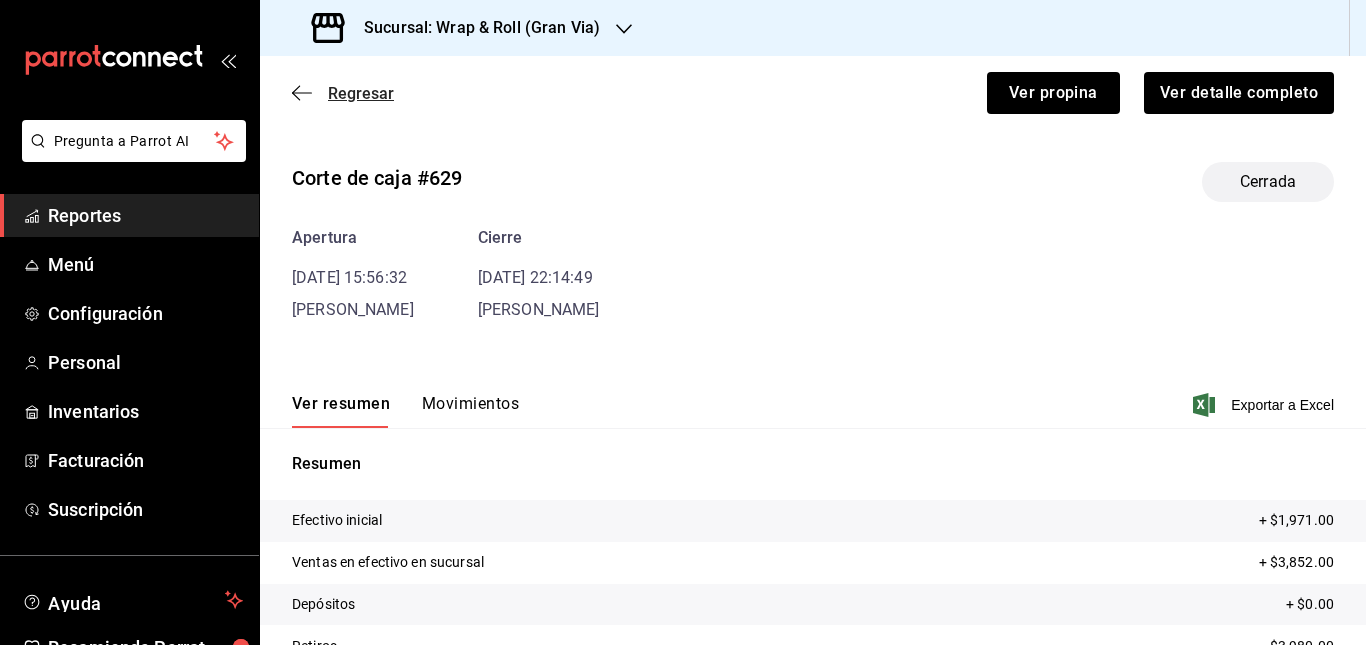 click 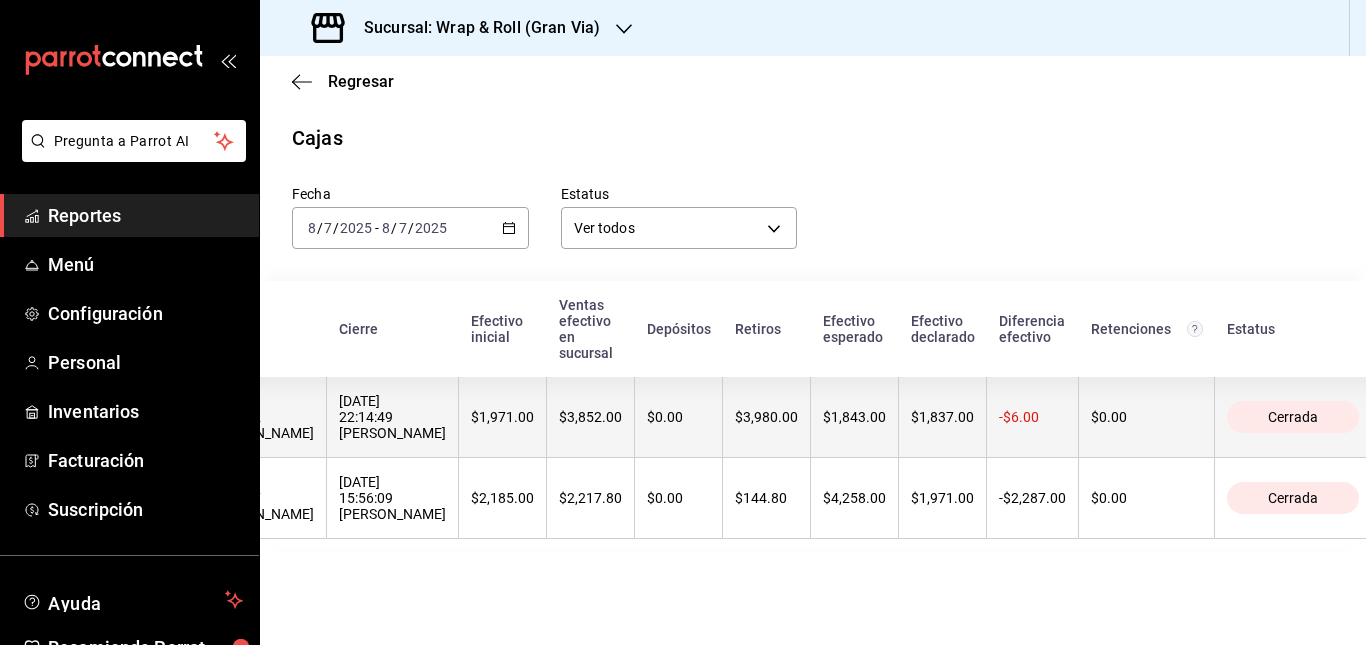 scroll, scrollTop: 0, scrollLeft: 0, axis: both 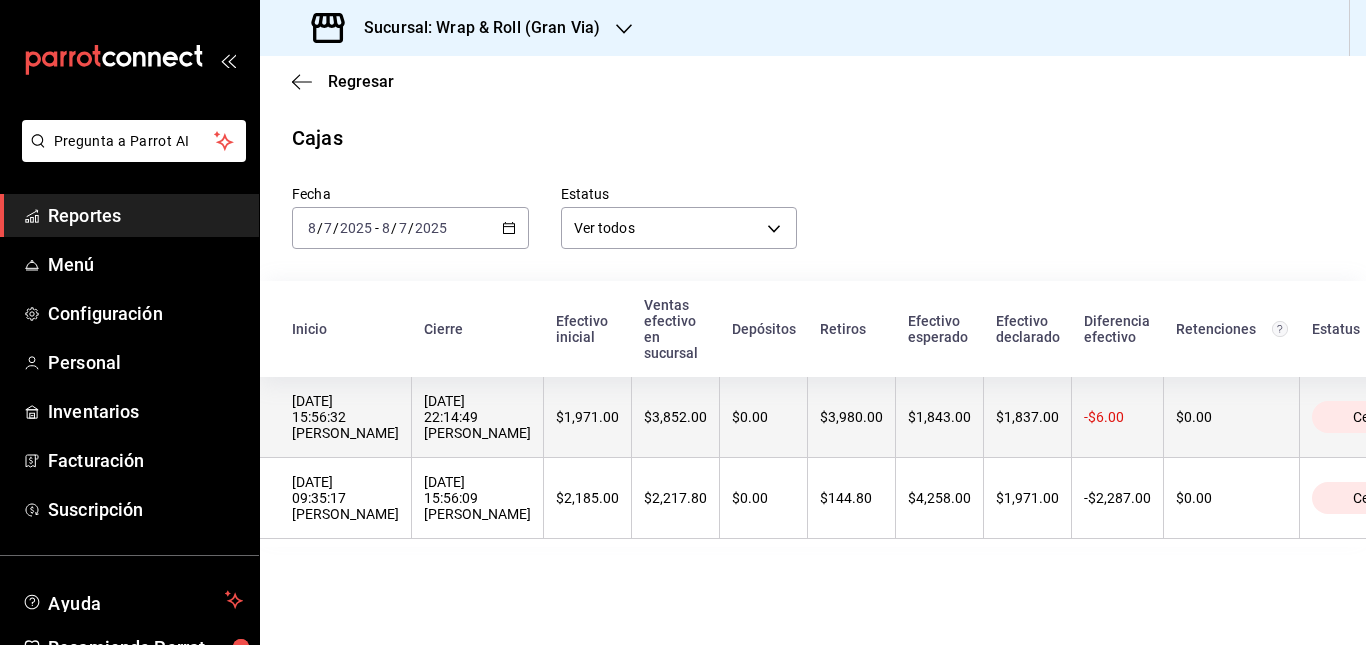 click on "$0.00" at bounding box center (763, 417) 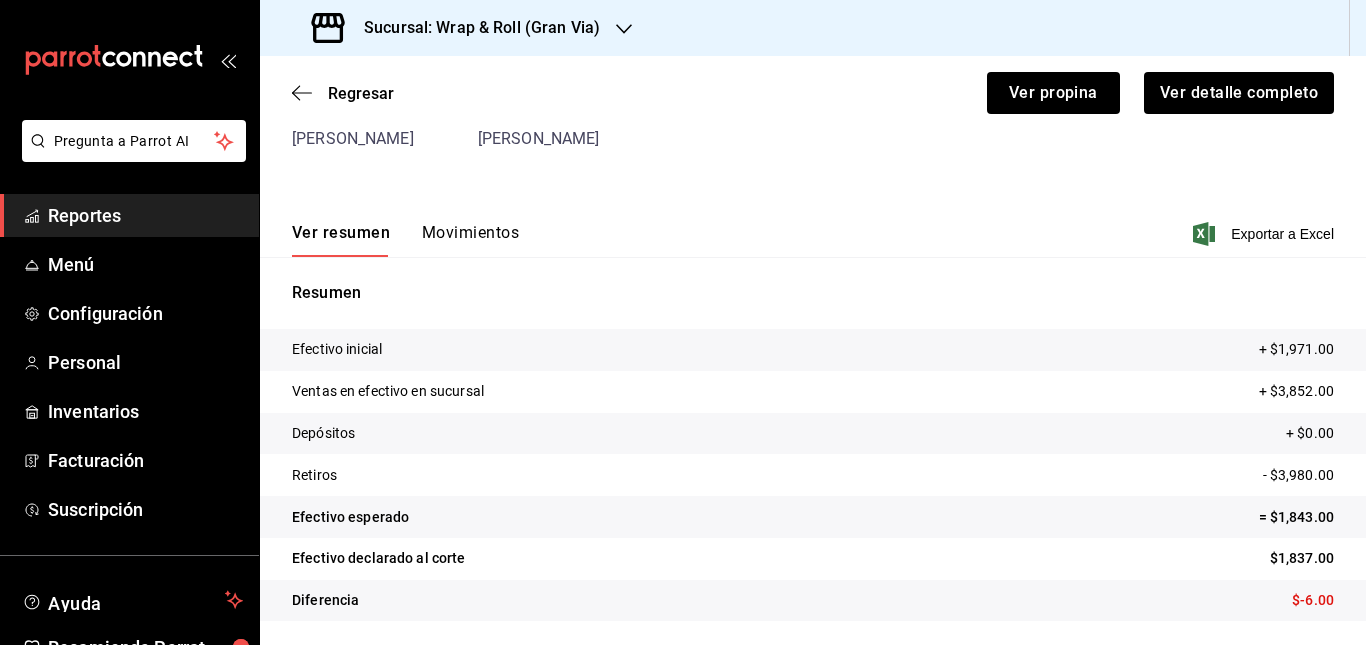 scroll, scrollTop: 0, scrollLeft: 0, axis: both 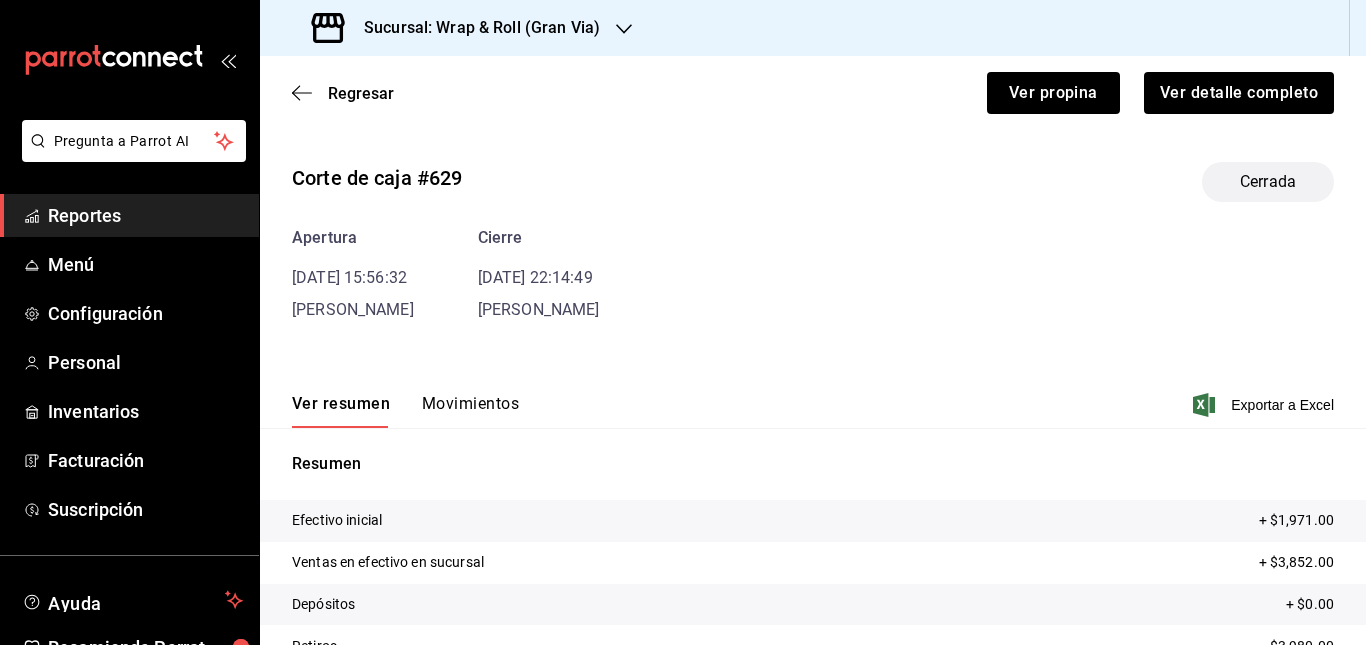 click on "Corte de caja  #629 Cerrada Apertura [DATE] 15:56:32 [PERSON_NAME] Cierre [DATE] 22:14:49 [PERSON_NAME] Ver resumen Movimientos Exportar a Excel Resumen Efectivo inicial + $1,971.00 Ventas en efectivo en sucursal + $3,852.00 Depósitos + $0.00 Retiros - $3,980.00 Efectivo esperado = $1,843.00 Efectivo declarado al corte  $1,837.00 Diferencia  $-6.00" at bounding box center (813, 481) 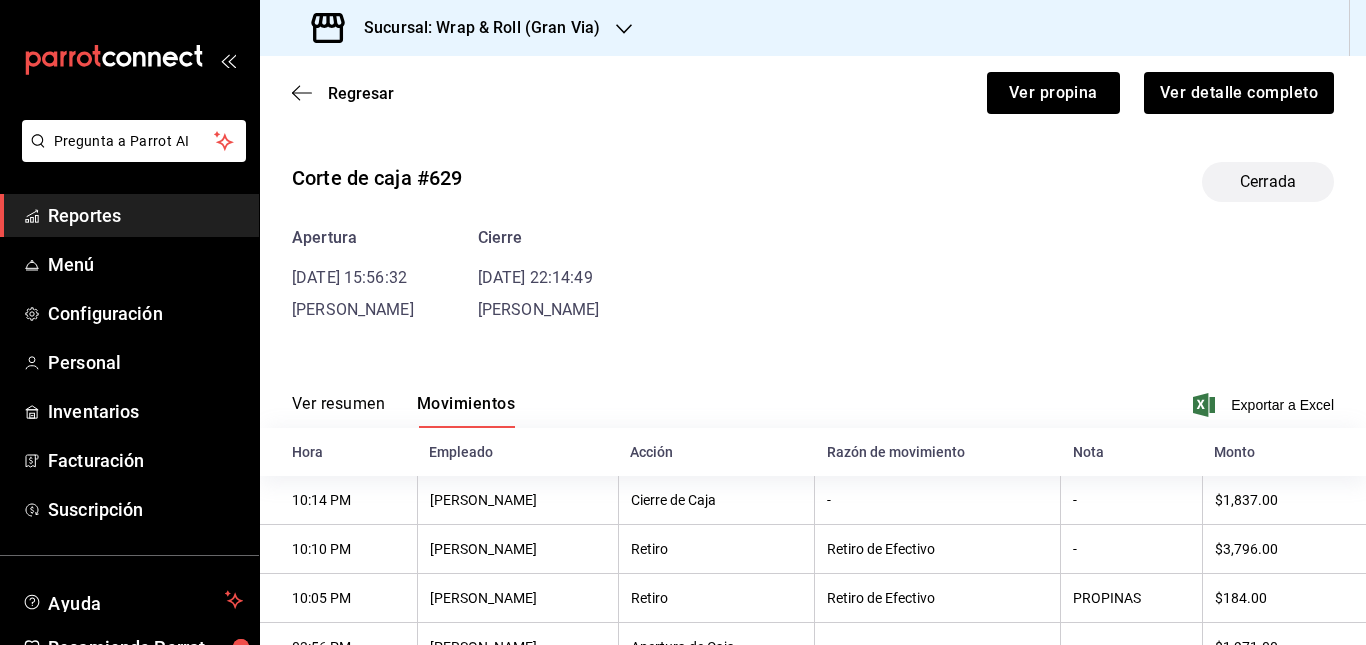scroll, scrollTop: 80, scrollLeft: 0, axis: vertical 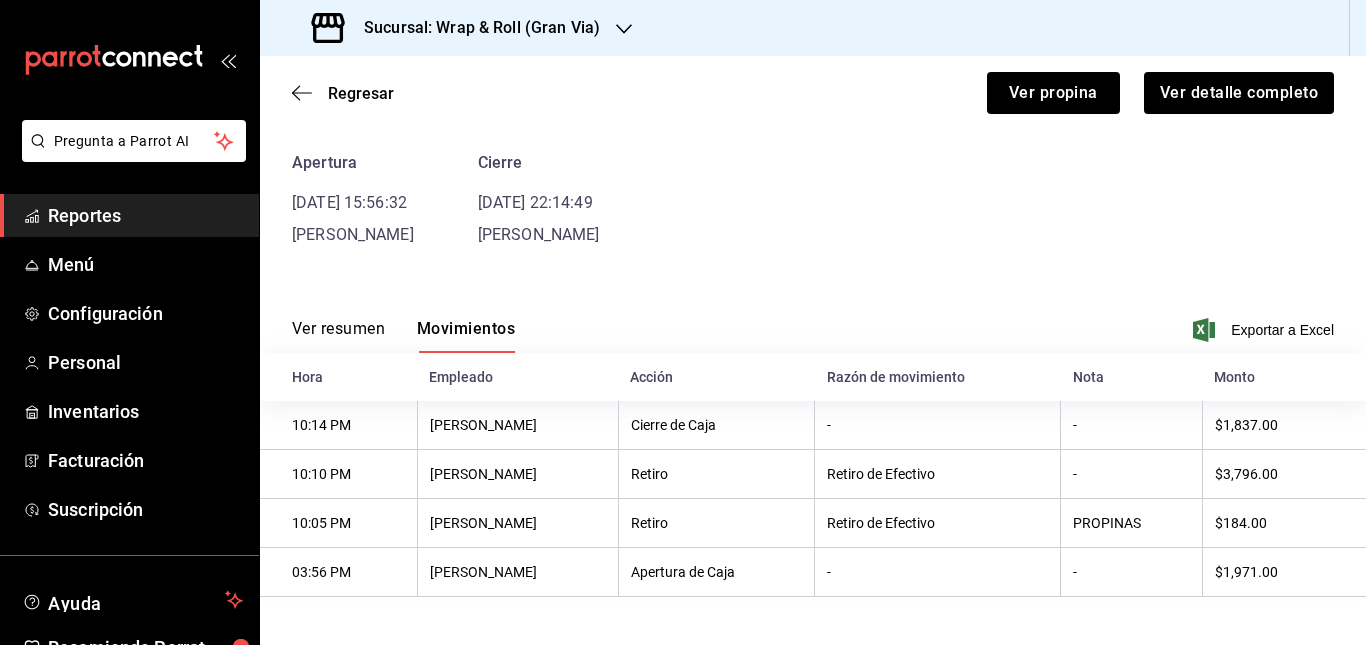 click on "Ver resumen" at bounding box center (338, 336) 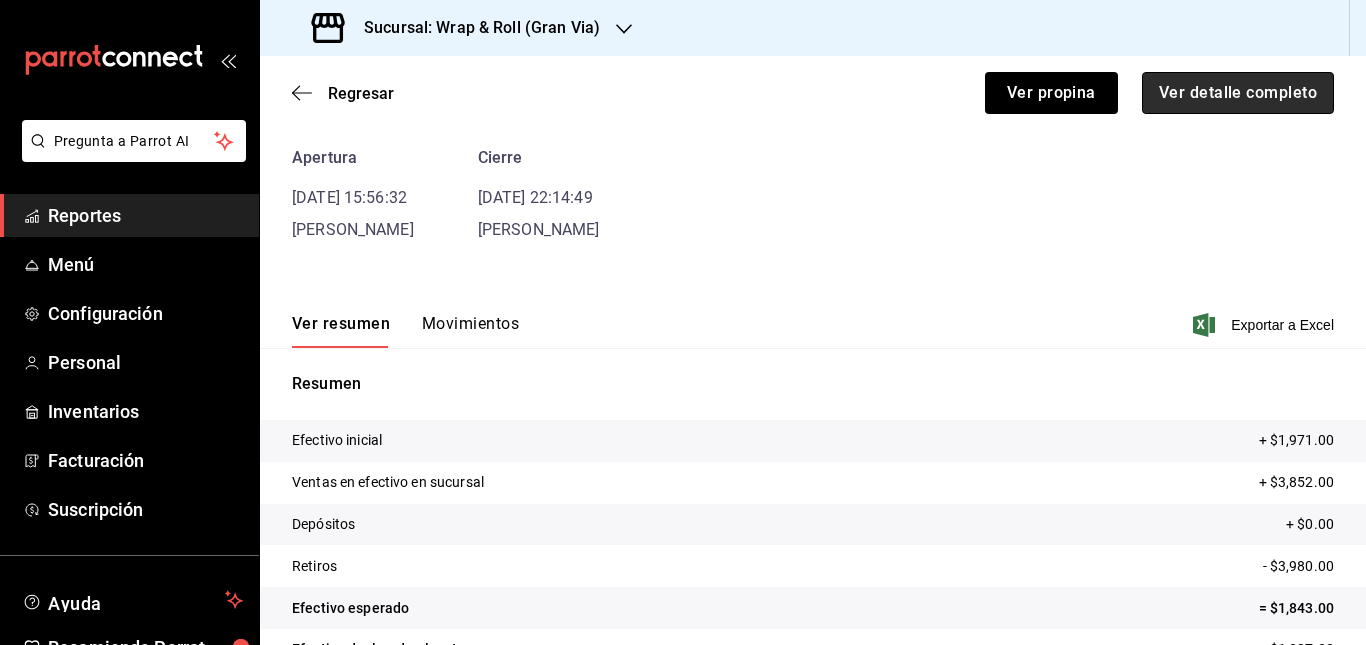 click on "Ver detalle completo" at bounding box center (1238, 93) 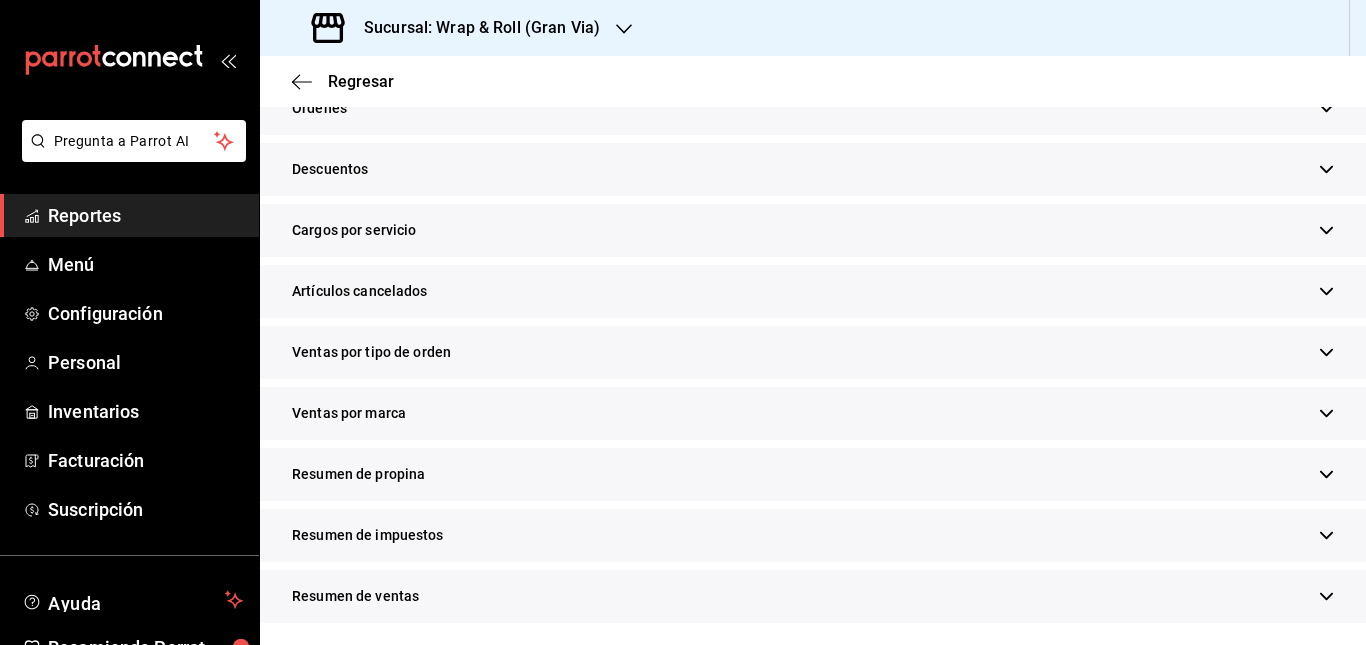 scroll, scrollTop: 599, scrollLeft: 0, axis: vertical 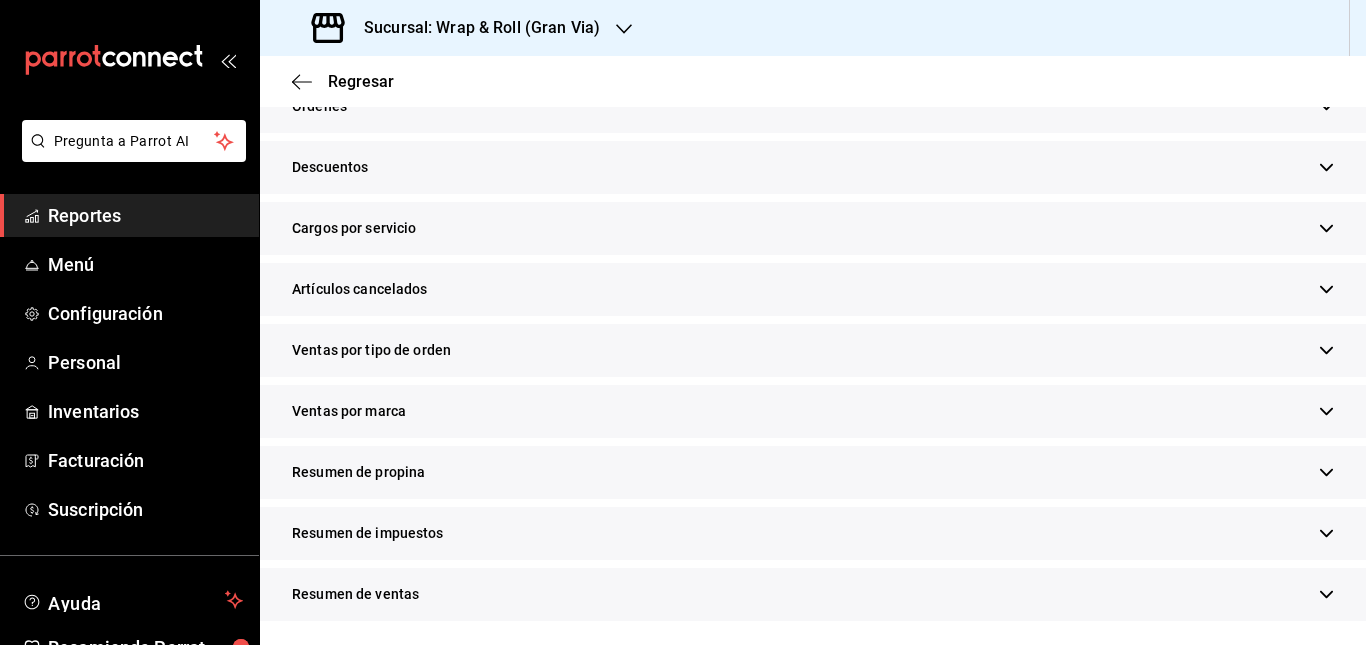 click on "Resumen de propina" at bounding box center [813, 472] 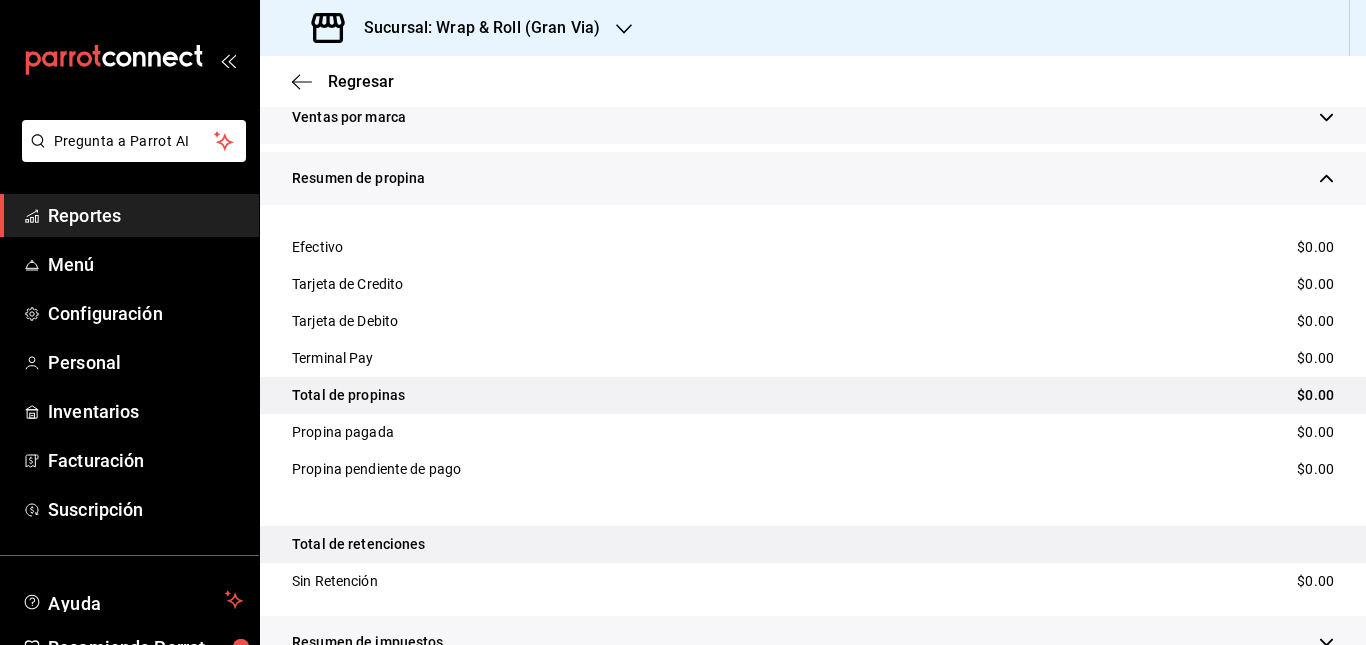 scroll, scrollTop: 889, scrollLeft: 0, axis: vertical 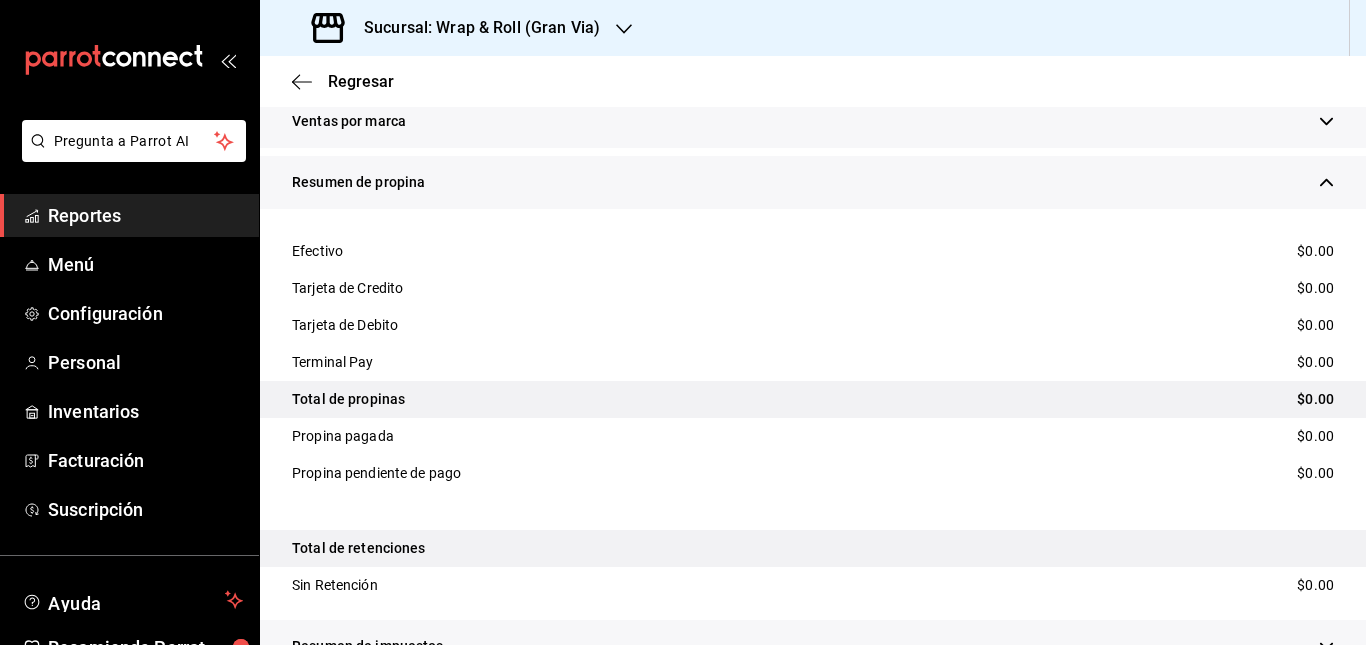 click on "Tarjeta de Debito $0.00" at bounding box center (813, 325) 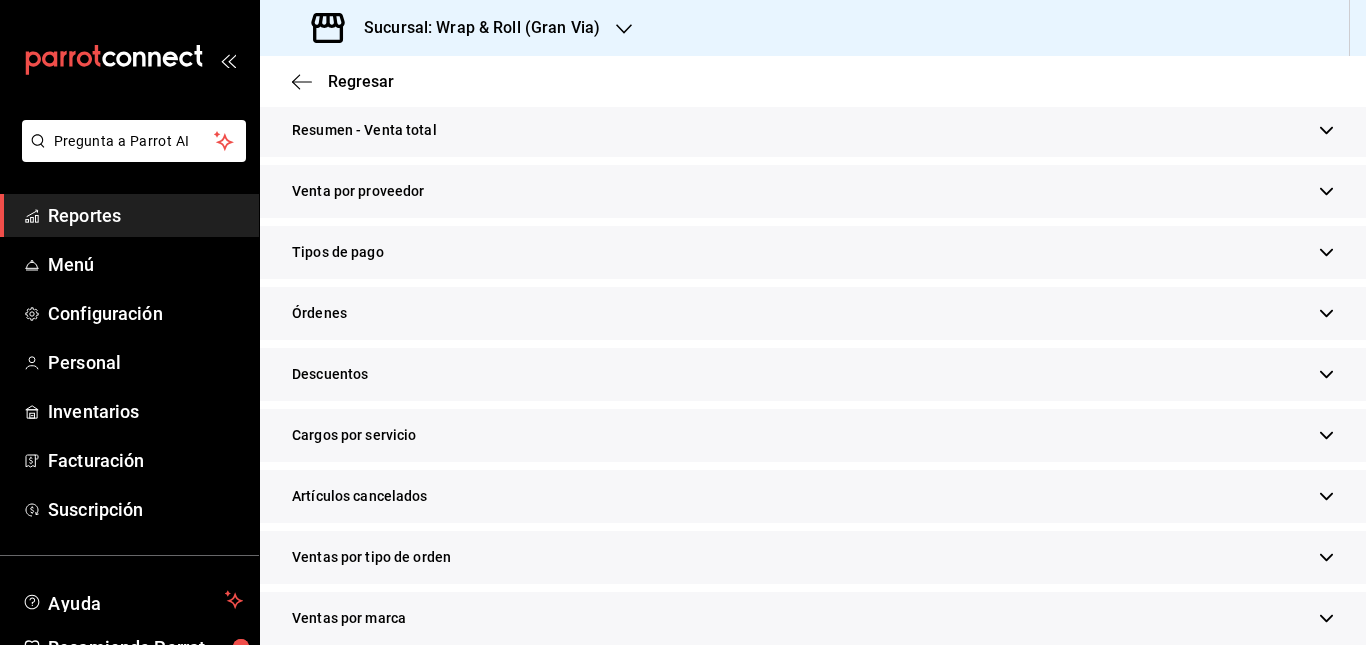 scroll, scrollTop: 391, scrollLeft: 0, axis: vertical 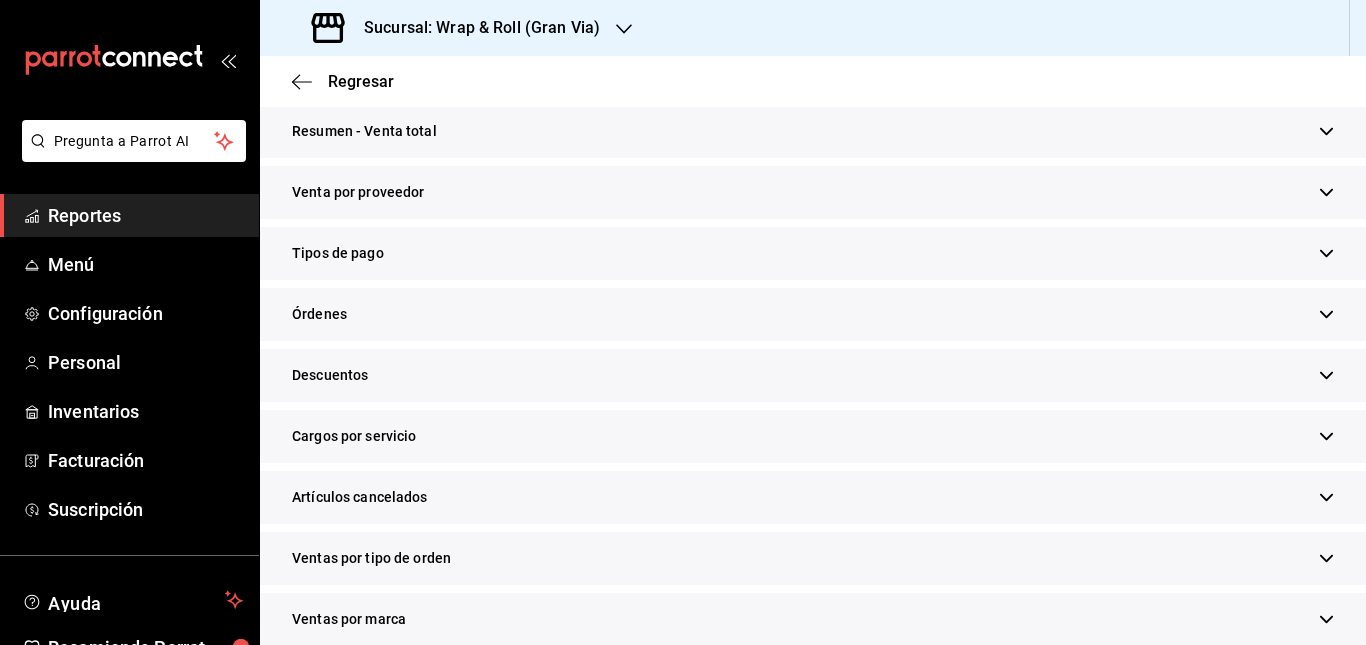 click on "Regresar" at bounding box center (813, 81) 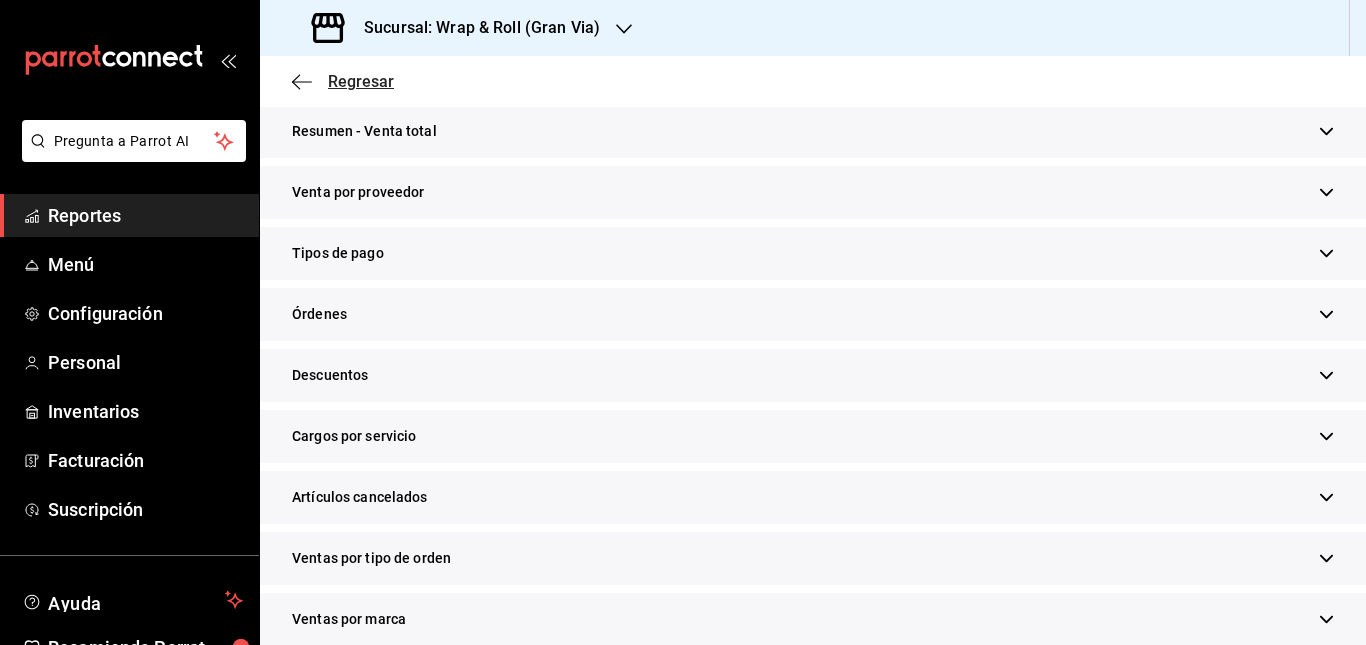 click 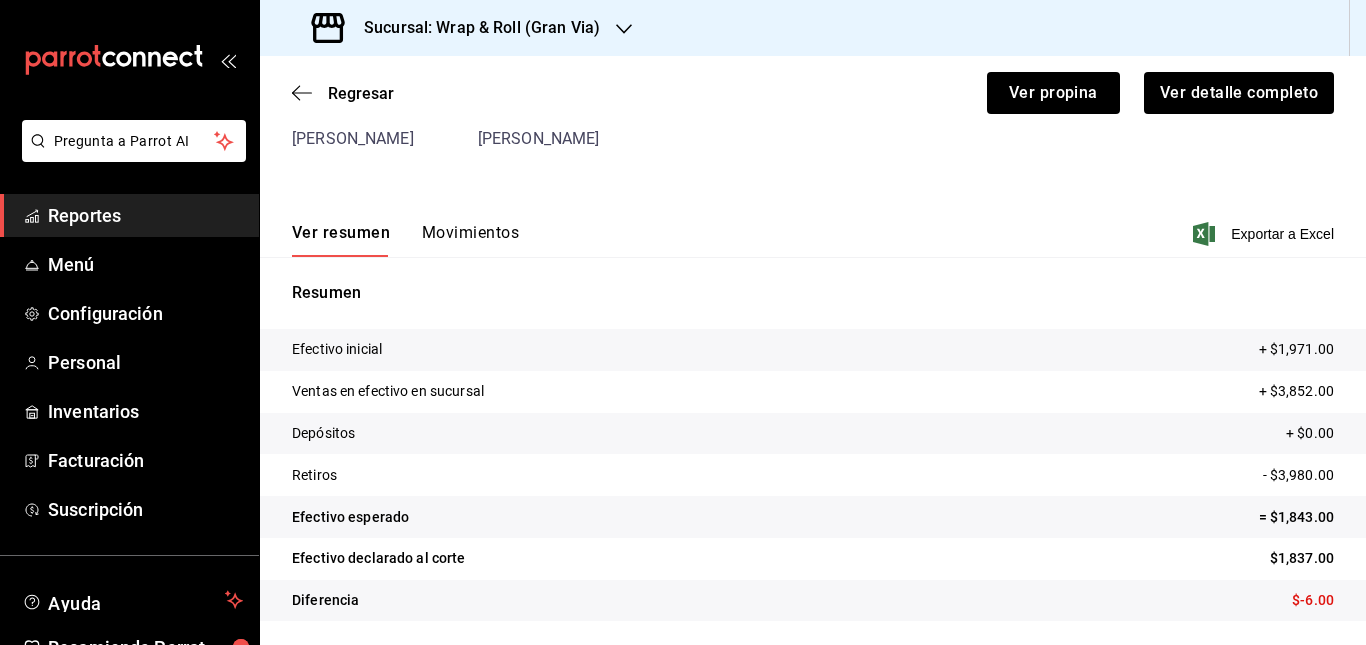scroll, scrollTop: 171, scrollLeft: 0, axis: vertical 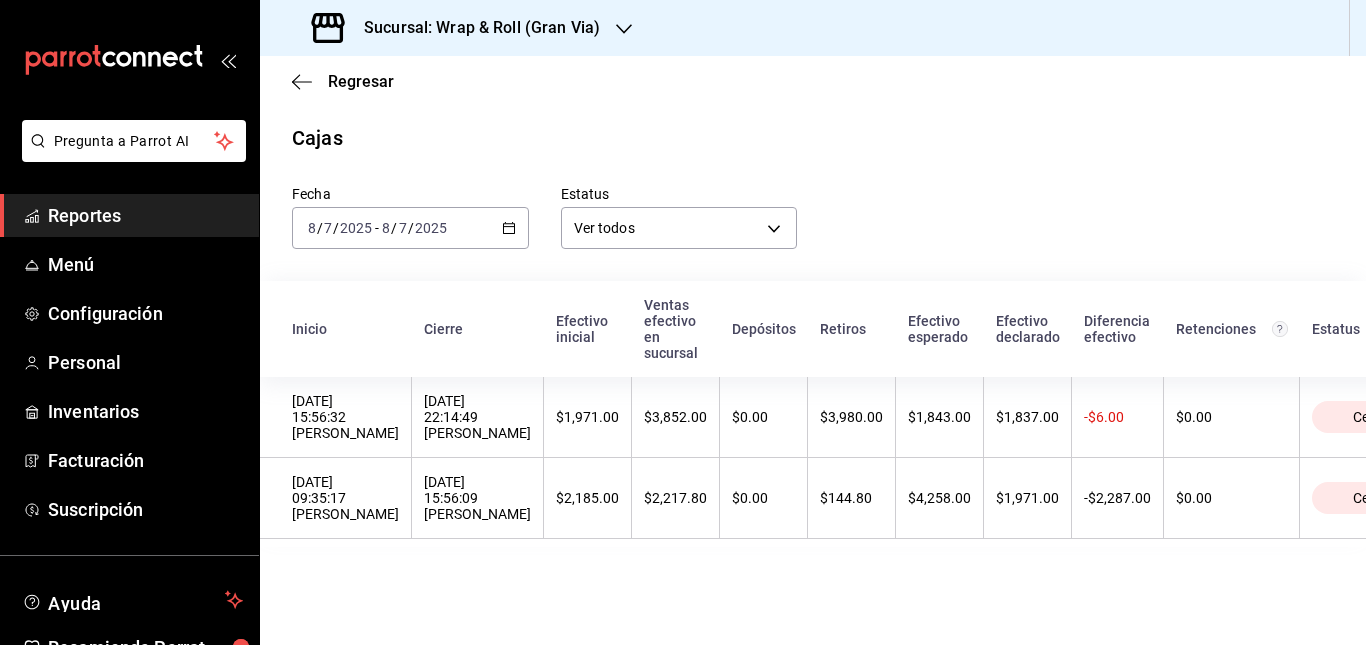click 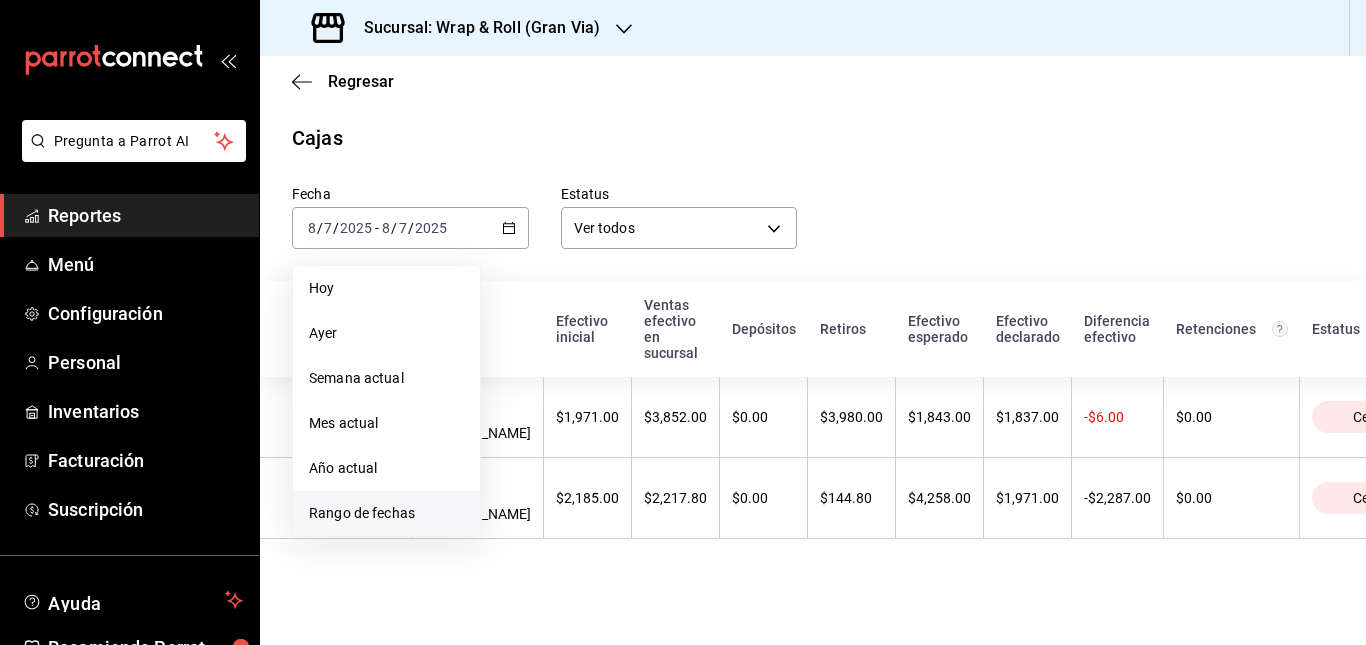 click on "Rango de fechas" at bounding box center [386, 513] 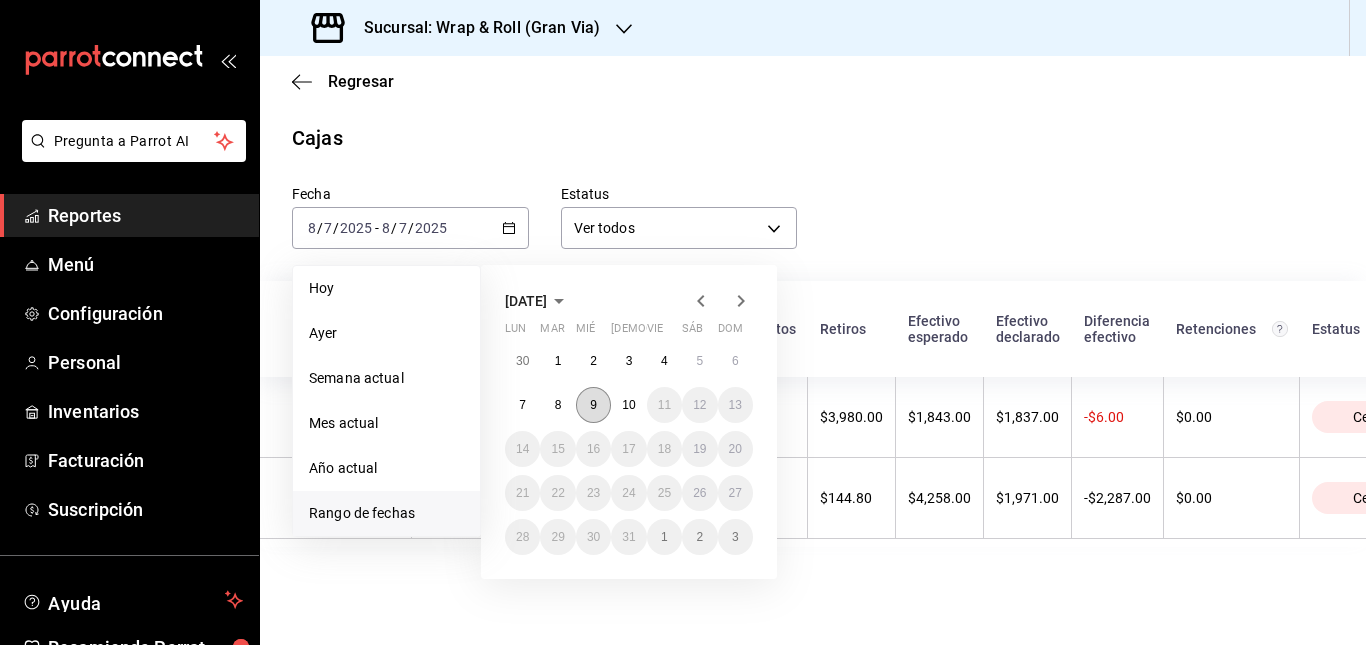 click on "9" at bounding box center [593, 405] 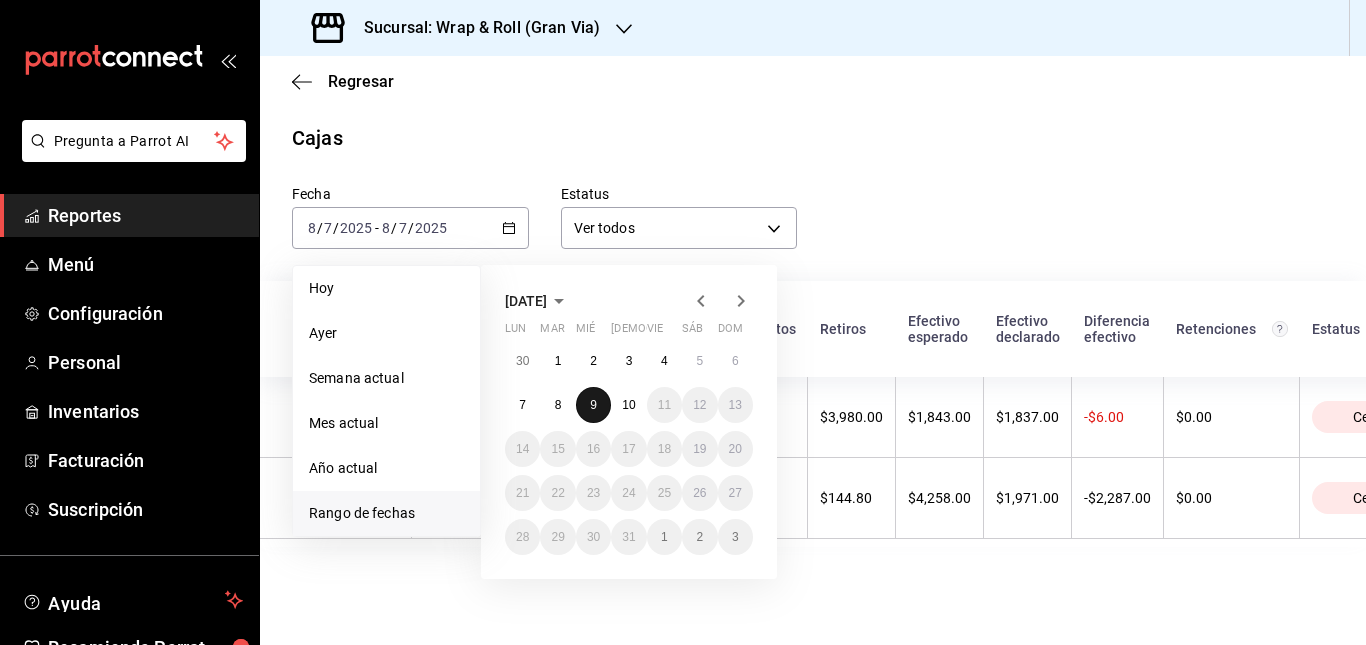 click on "9" at bounding box center [593, 405] 